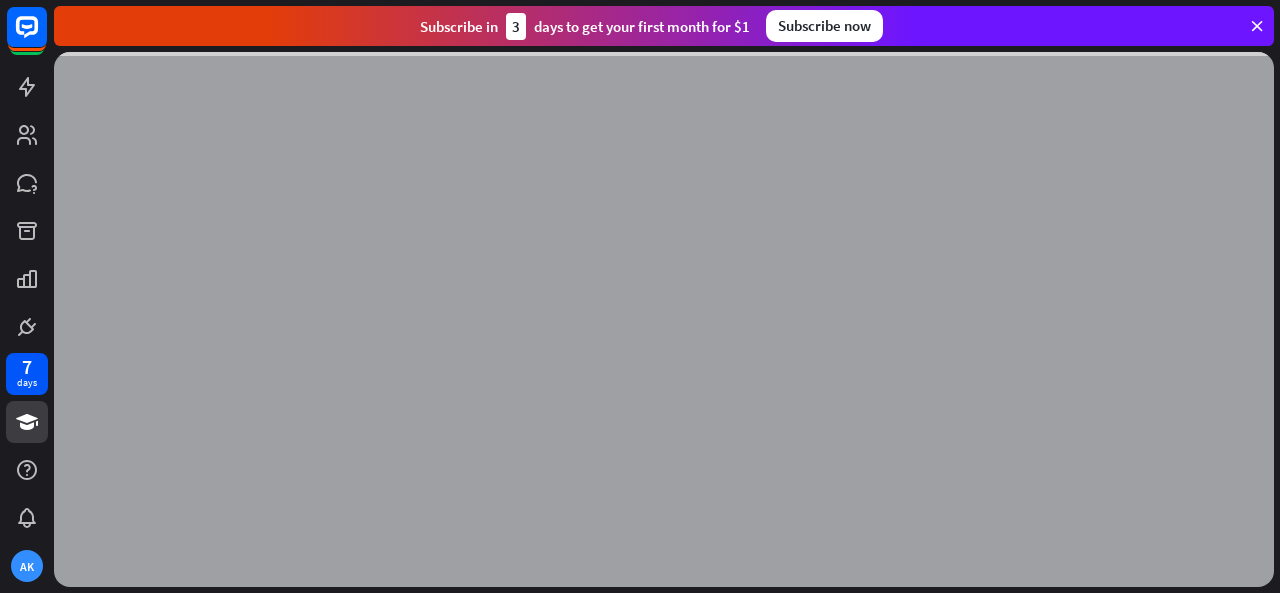 scroll, scrollTop: 0, scrollLeft: 0, axis: both 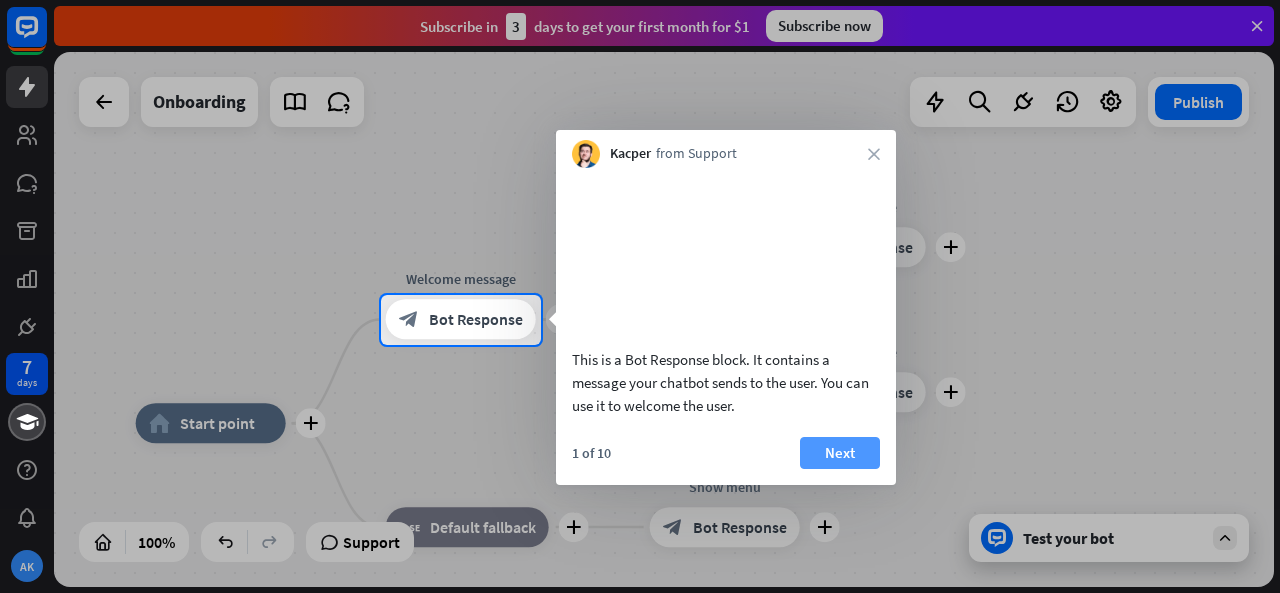 click on "Next" at bounding box center (840, 453) 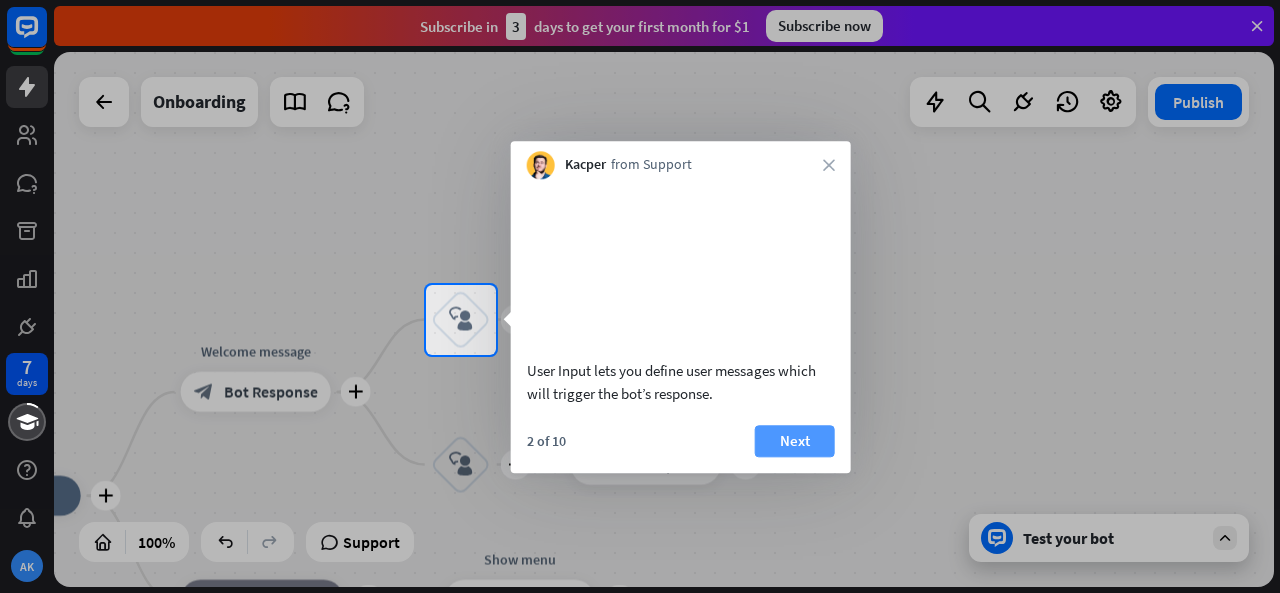 click on "Next" at bounding box center [795, 441] 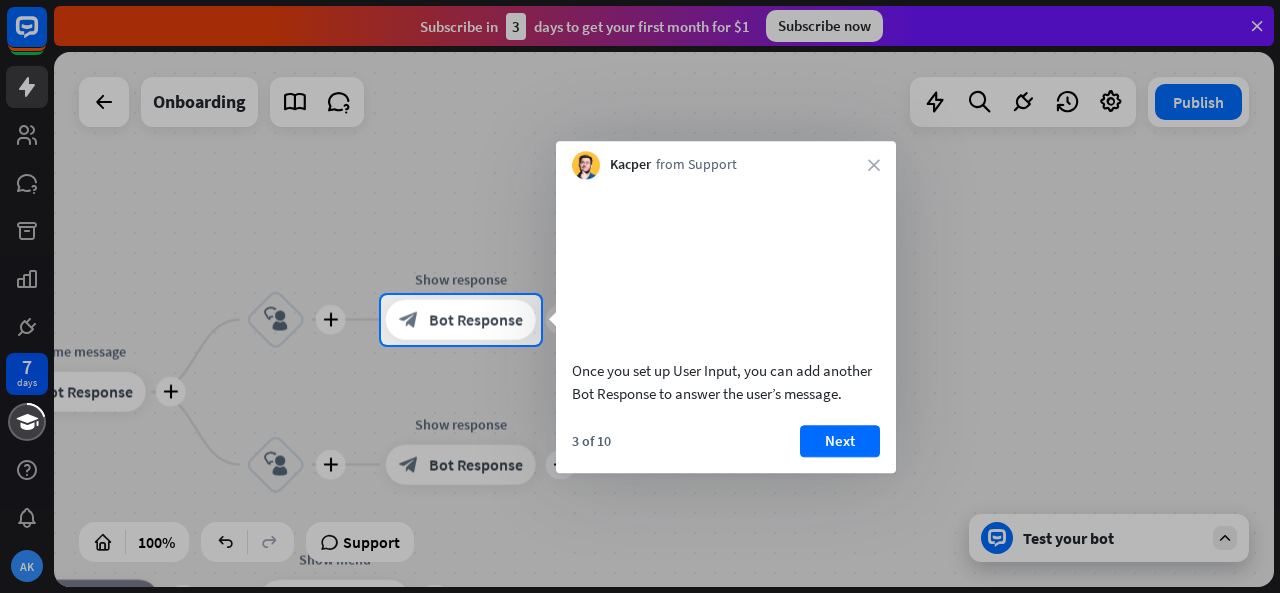 click on "Kacper
from Support
close" at bounding box center (726, 160) 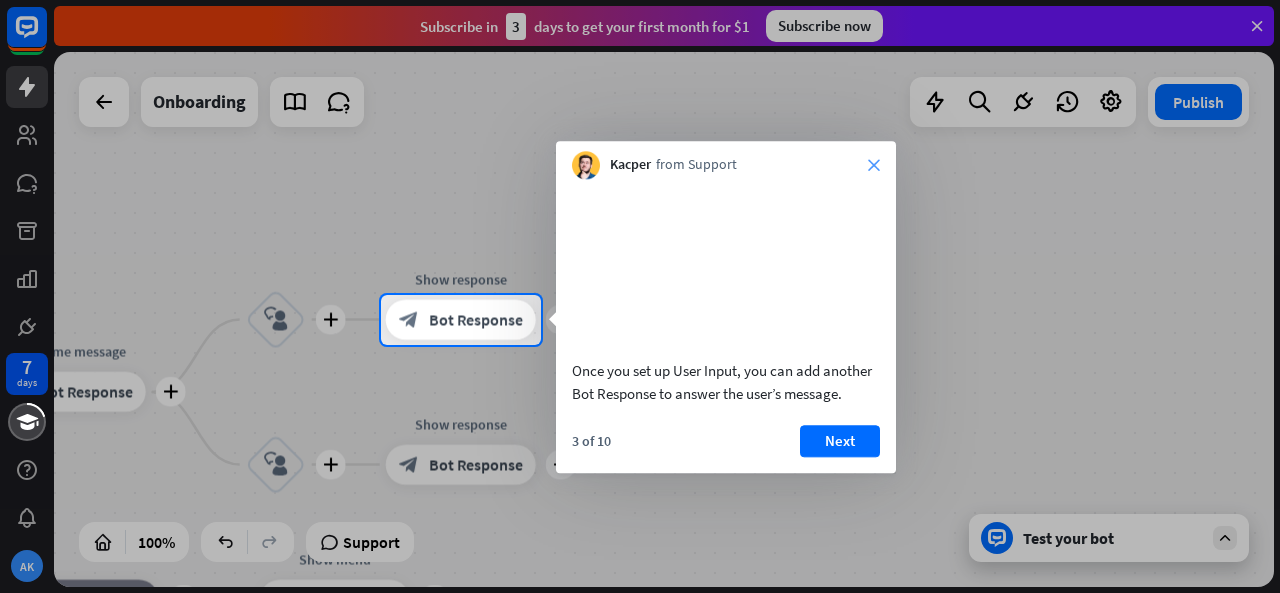 click on "close" at bounding box center [874, 165] 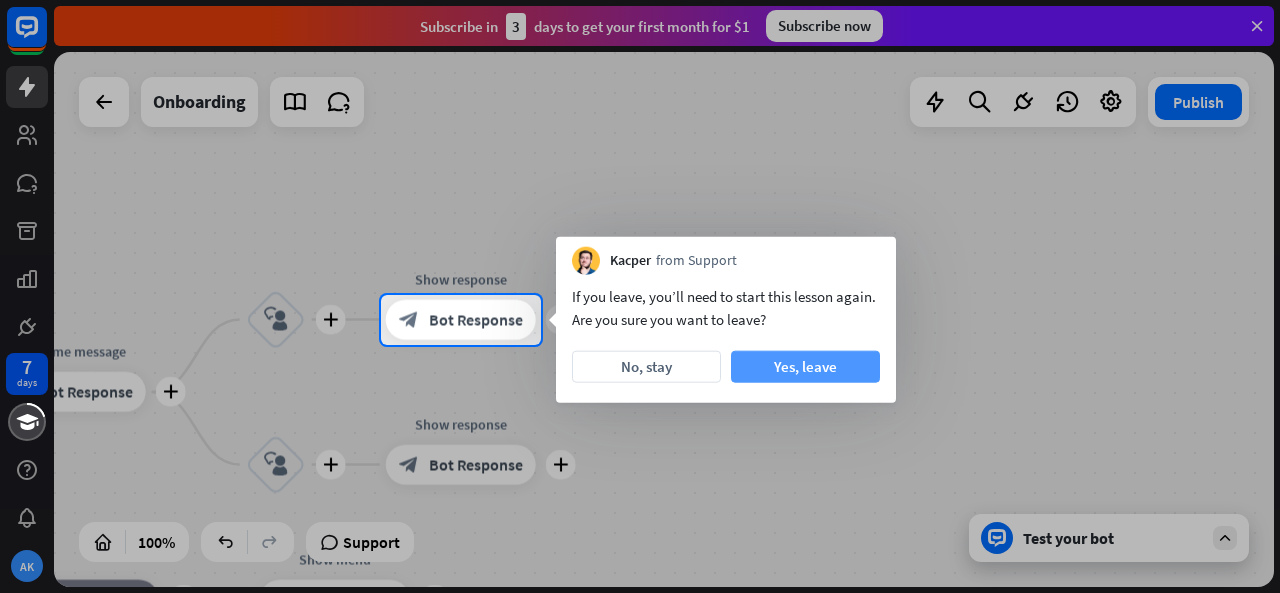 click on "Yes, leave" at bounding box center [805, 367] 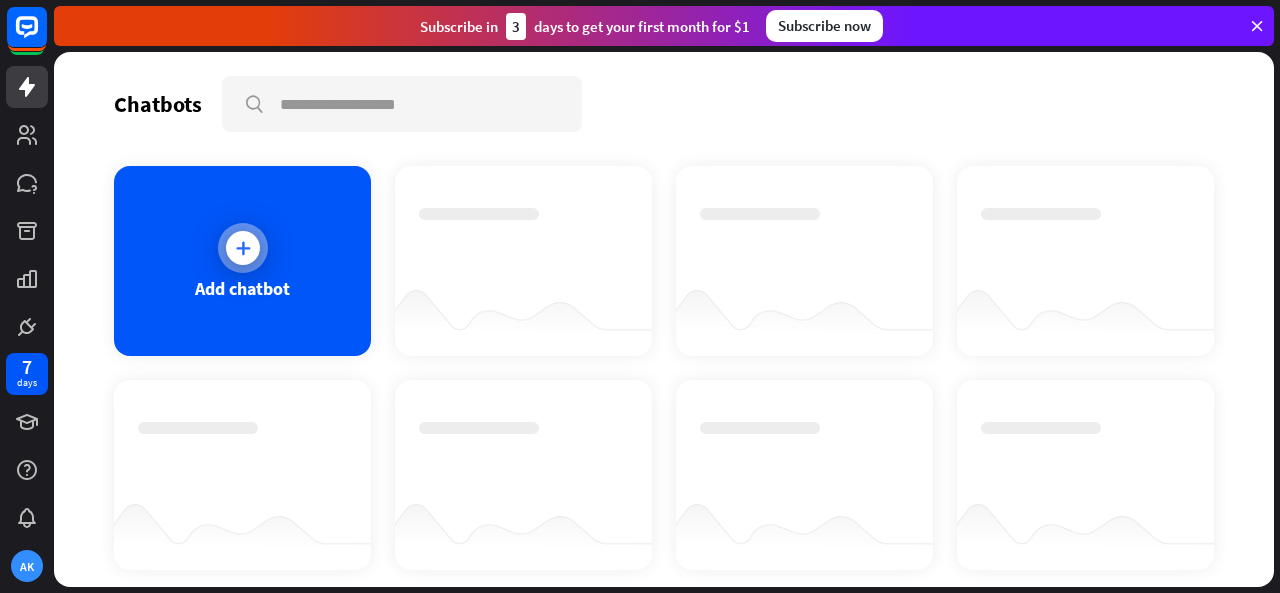click at bounding box center (243, 248) 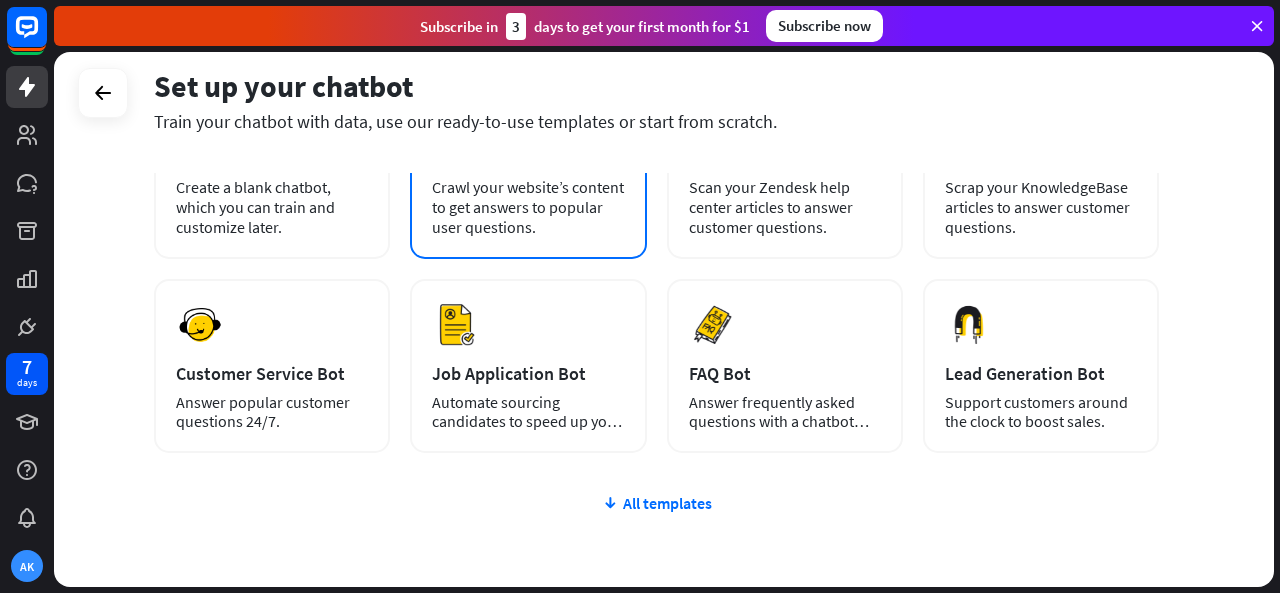 scroll, scrollTop: 231, scrollLeft: 0, axis: vertical 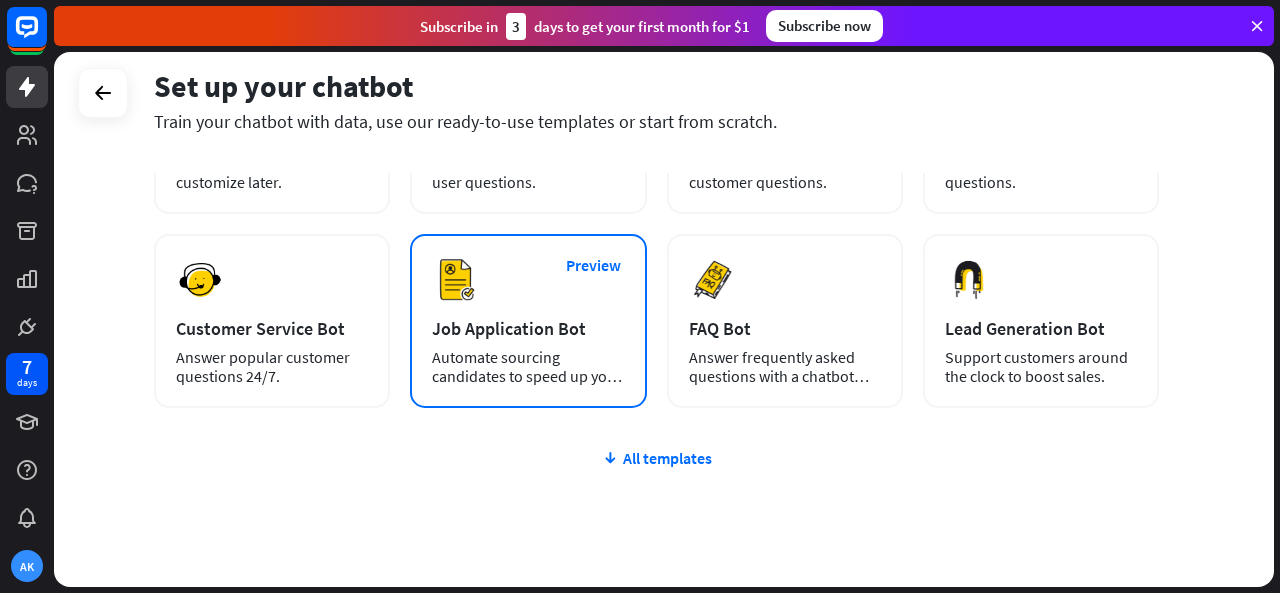 click on "Automate sourcing candidates to speed up your hiring process." at bounding box center (528, 367) 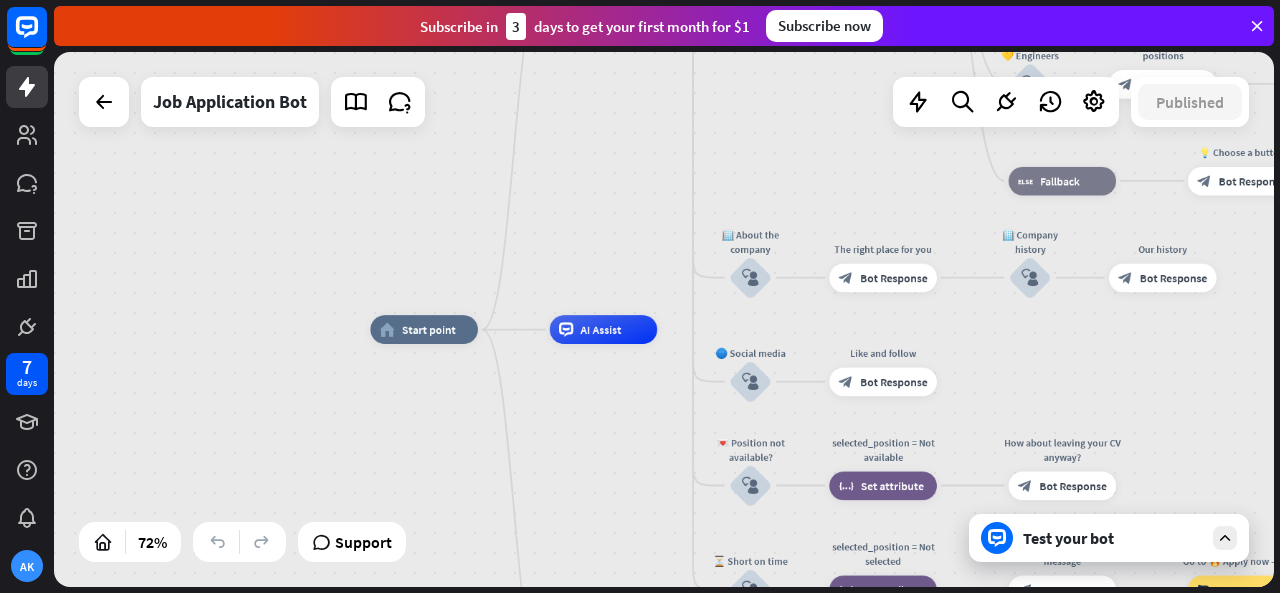 drag, startPoint x: 458, startPoint y: 277, endPoint x: 532, endPoint y: 230, distance: 87.66413 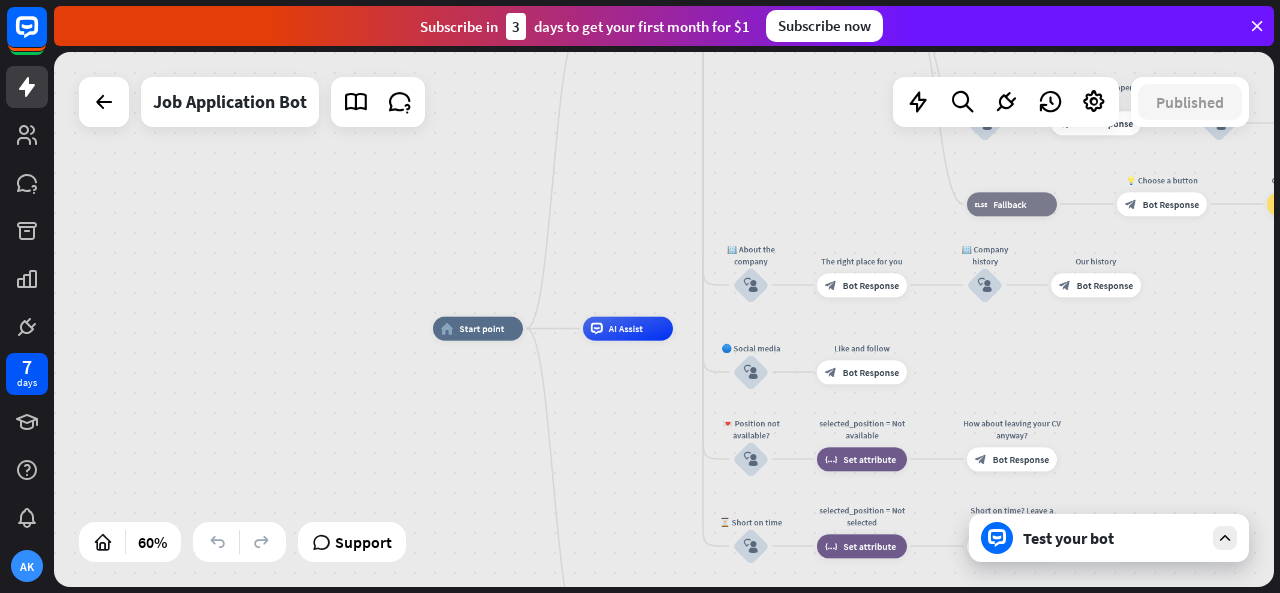 drag, startPoint x: 666, startPoint y: 207, endPoint x: 670, endPoint y: 340, distance: 133.06013 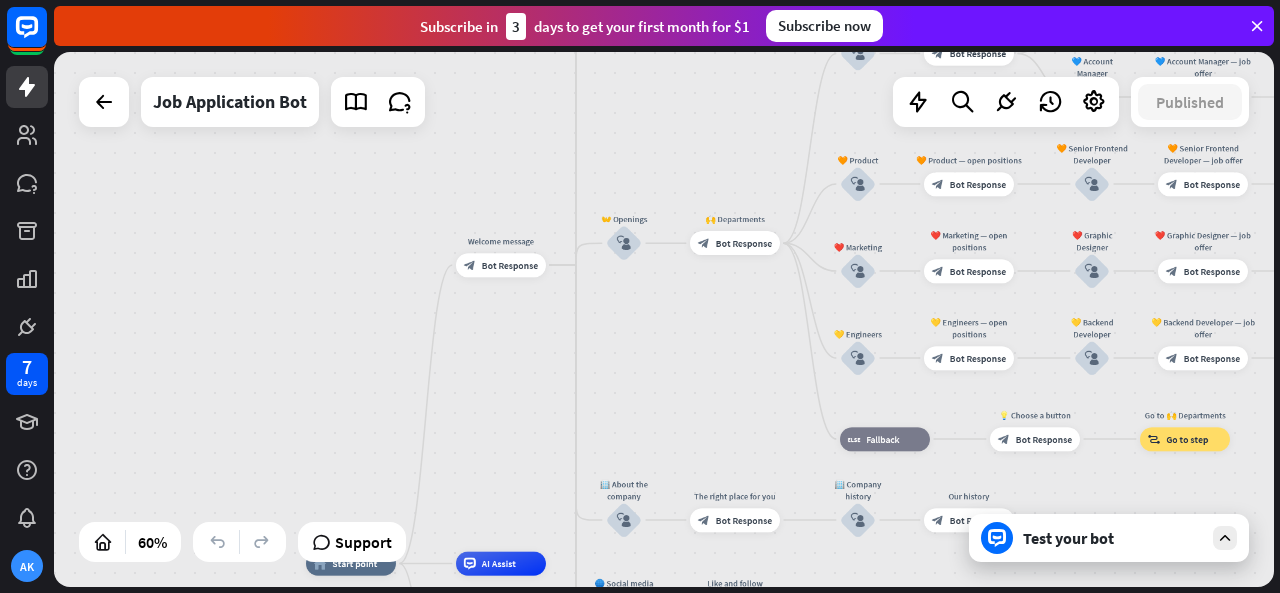 drag, startPoint x: 794, startPoint y: 356, endPoint x: 686, endPoint y: 507, distance: 185.64752 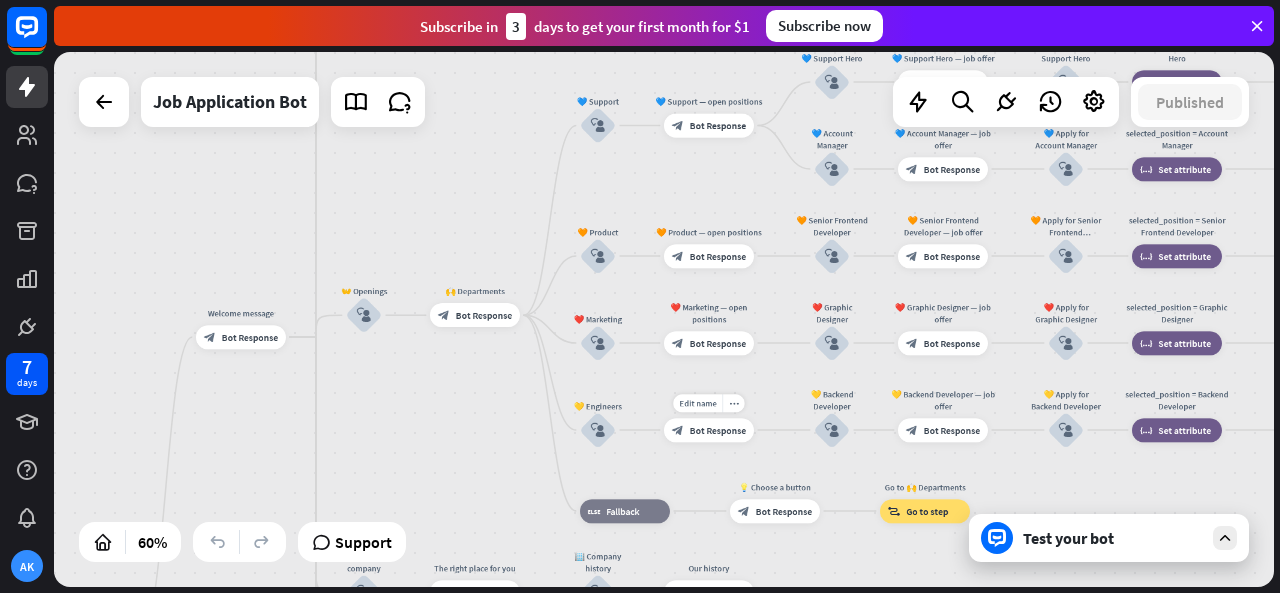 drag, startPoint x: 908, startPoint y: 395, endPoint x: 544, endPoint y: 436, distance: 366.3018 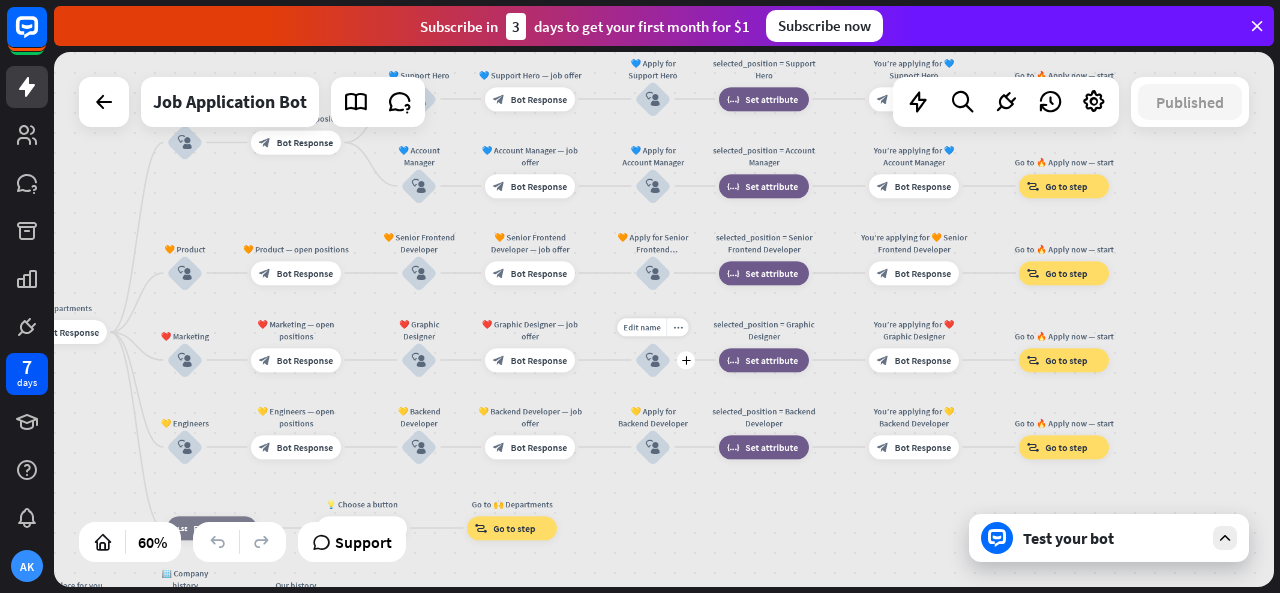 drag, startPoint x: 994, startPoint y: 339, endPoint x: 668, endPoint y: 349, distance: 326.15335 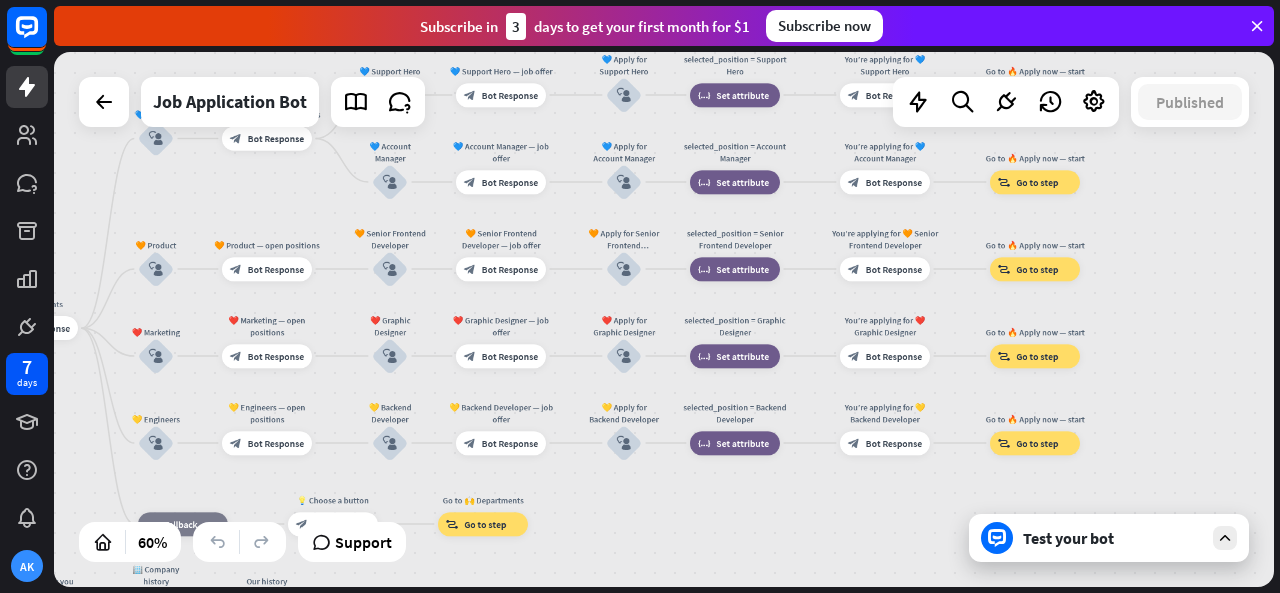 drag, startPoint x: 1065, startPoint y: 361, endPoint x: 1084, endPoint y: 514, distance: 154.17523 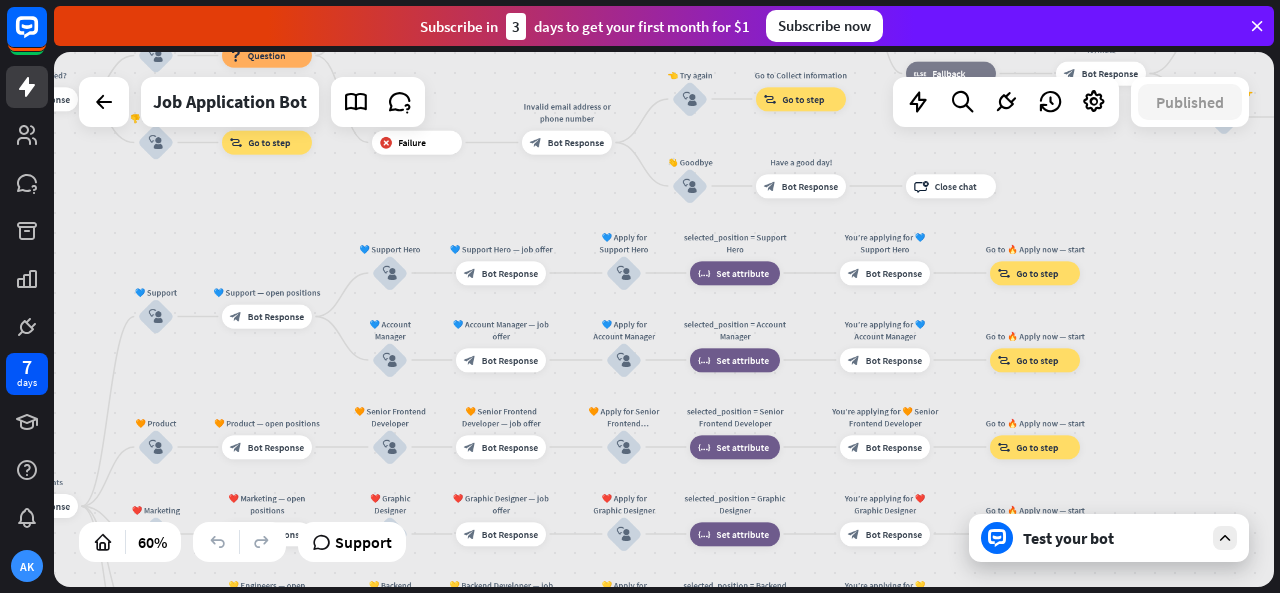 drag, startPoint x: 1230, startPoint y: 177, endPoint x: 1231, endPoint y: 358, distance: 181.00276 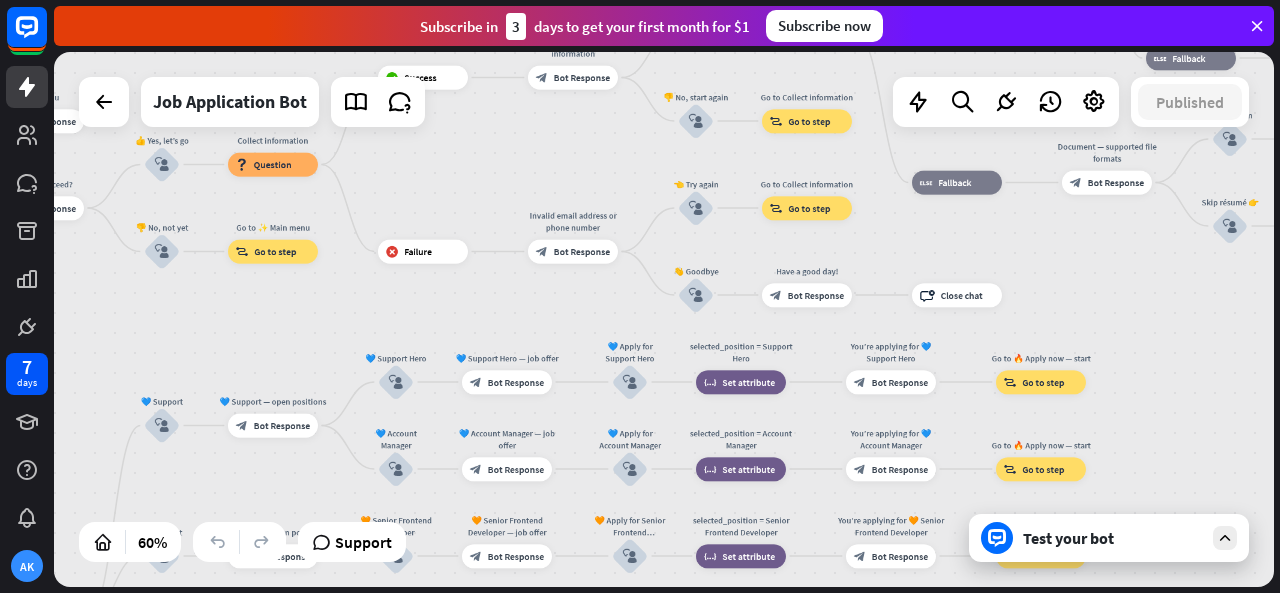 drag, startPoint x: 1231, startPoint y: 358, endPoint x: 1236, endPoint y: 473, distance: 115.10864 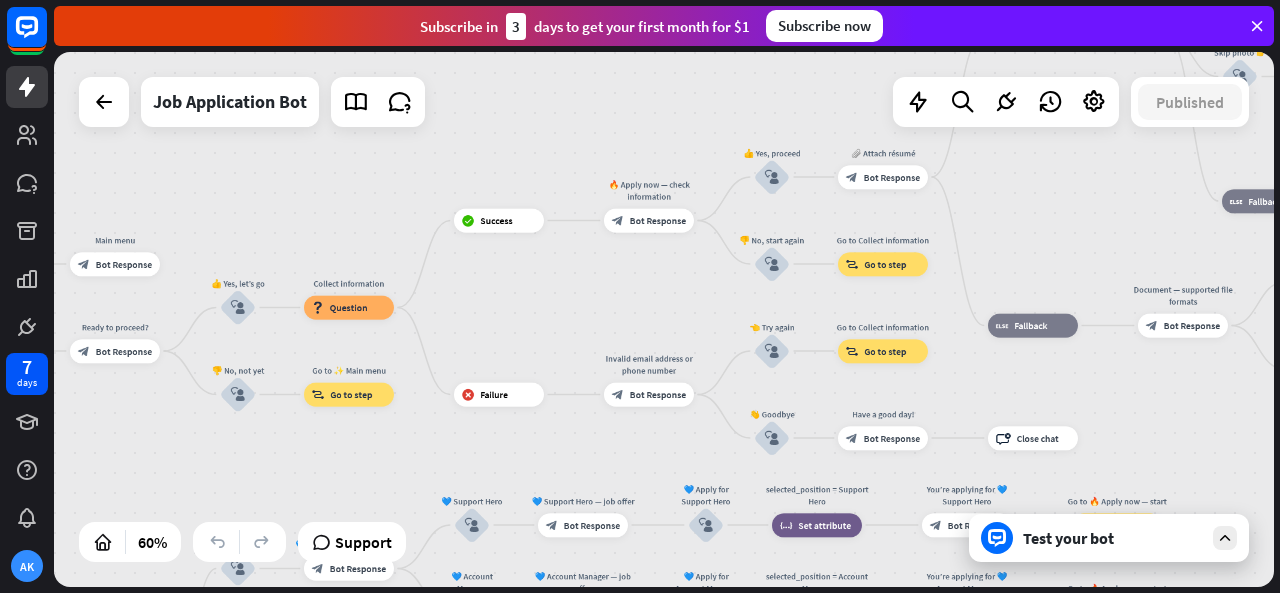 drag, startPoint x: 1168, startPoint y: 249, endPoint x: 1246, endPoint y: 382, distance: 154.18495 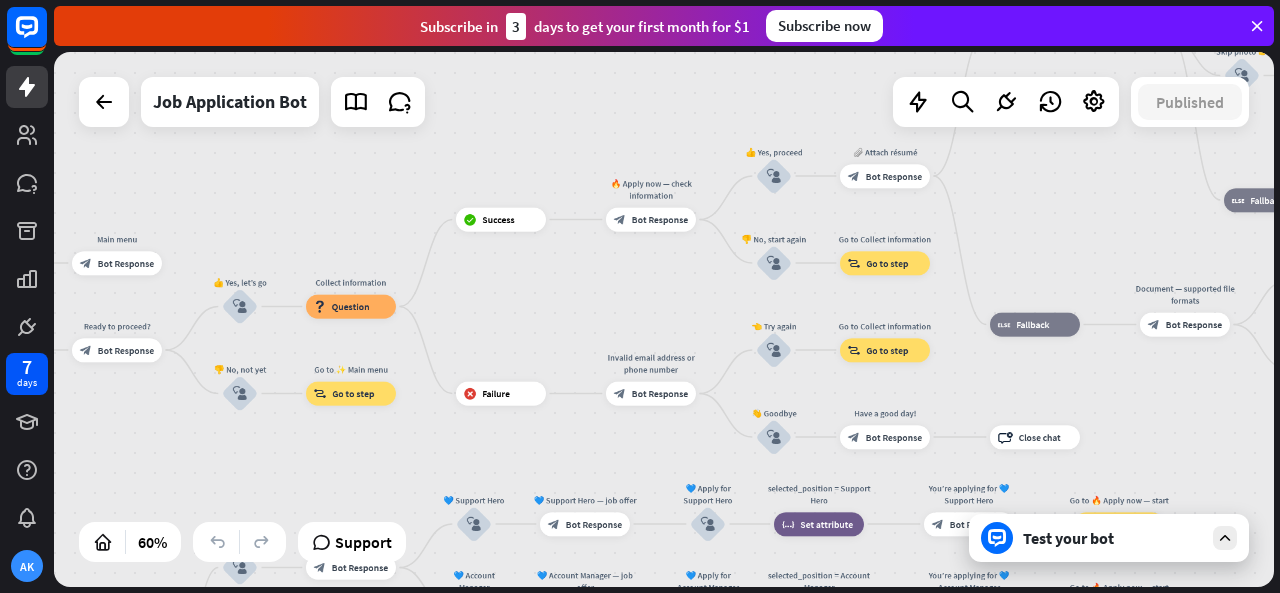 click at bounding box center [1225, 538] 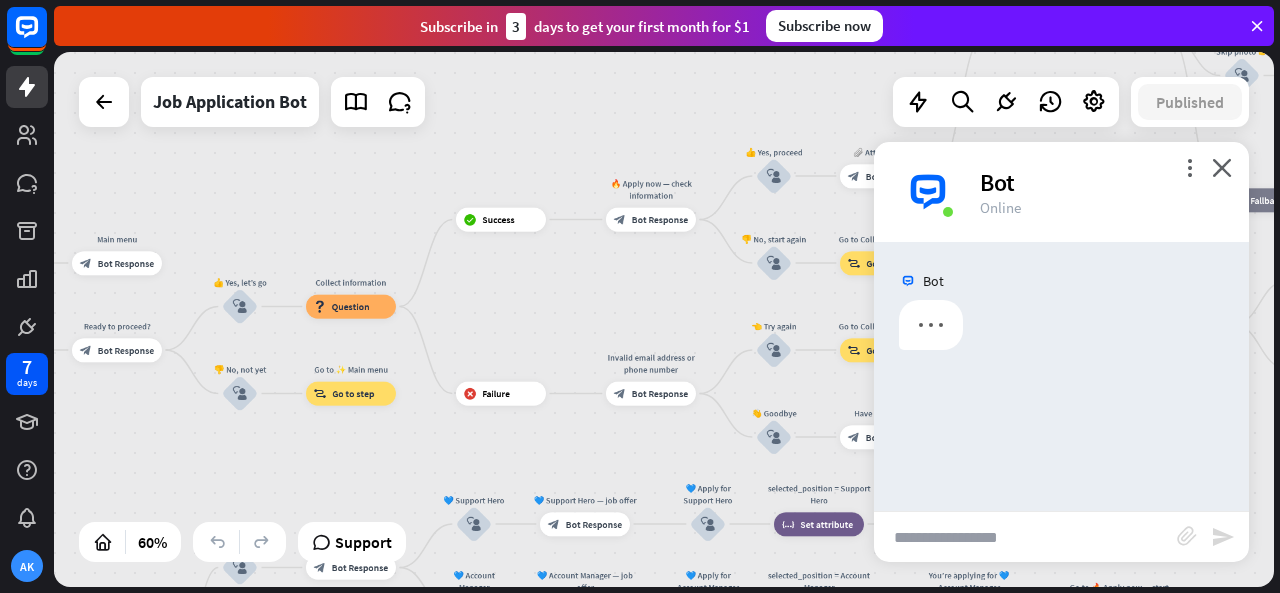 click at bounding box center [1025, 537] 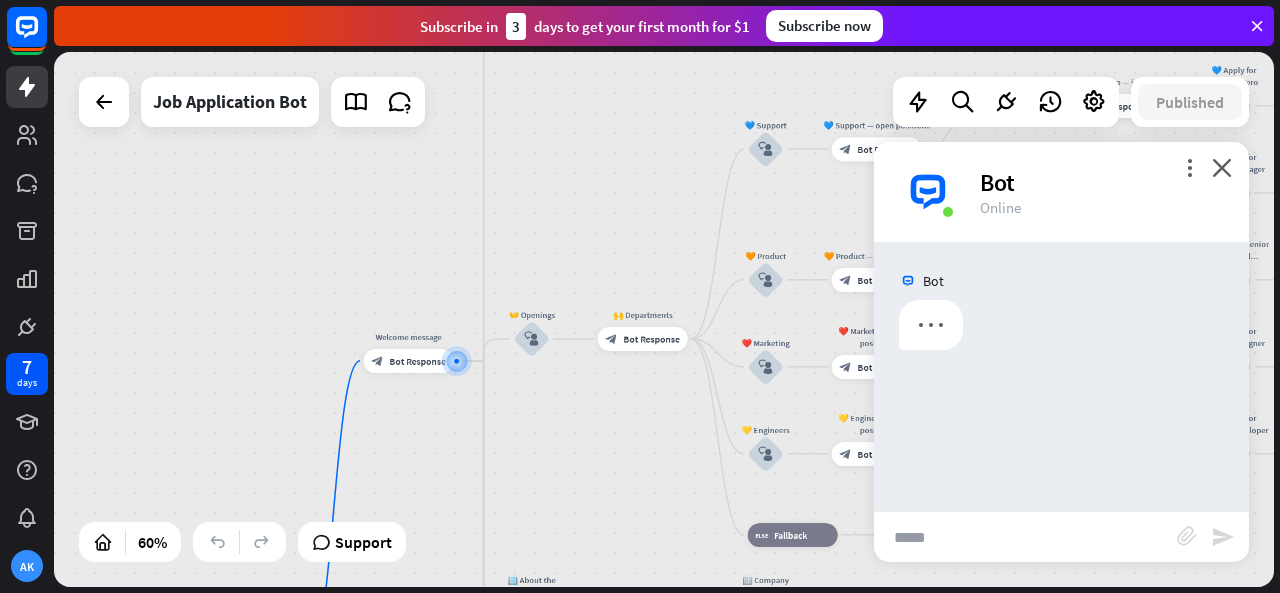 type on "*****" 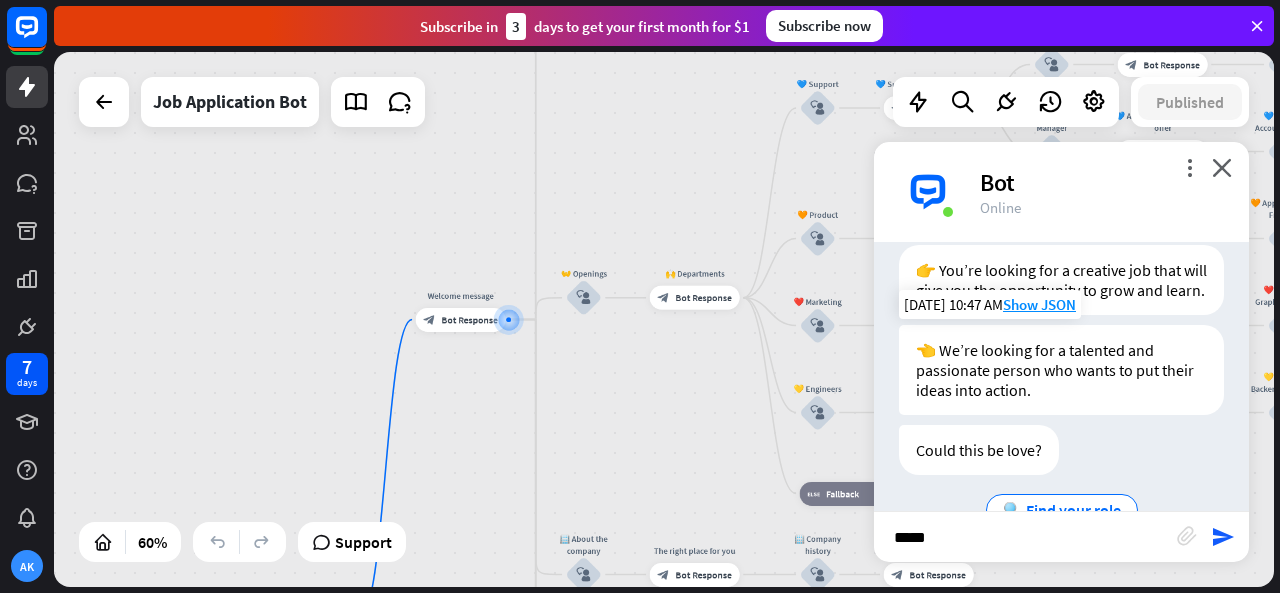 scroll, scrollTop: 386, scrollLeft: 0, axis: vertical 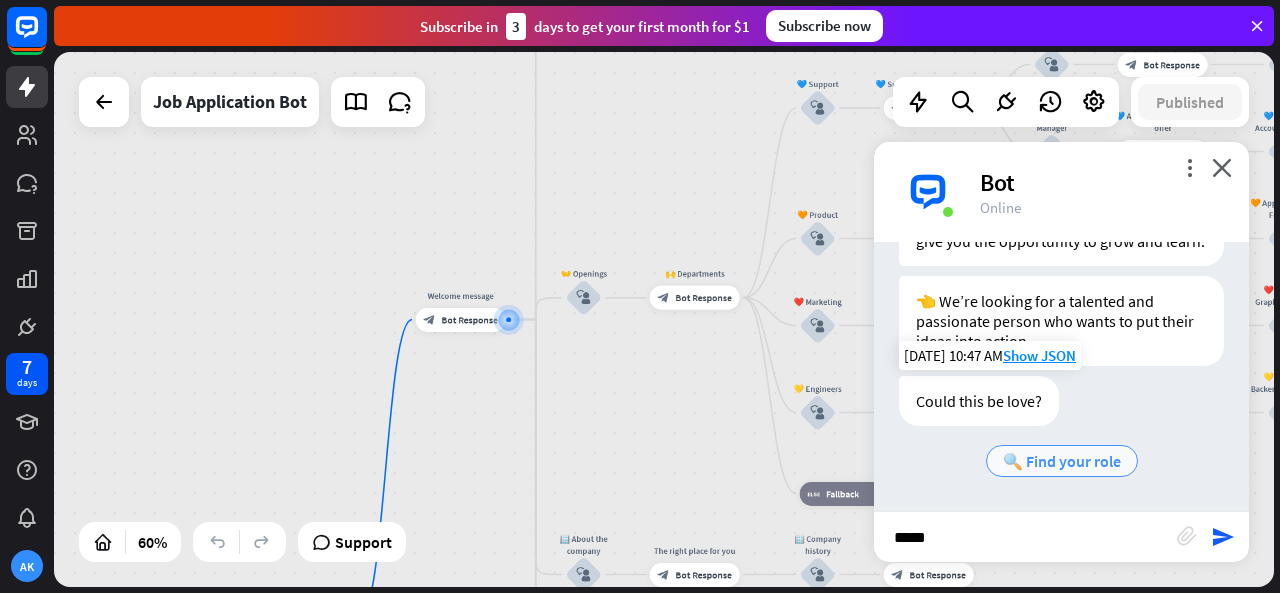 click on "🔍 Find your role" at bounding box center (1062, 461) 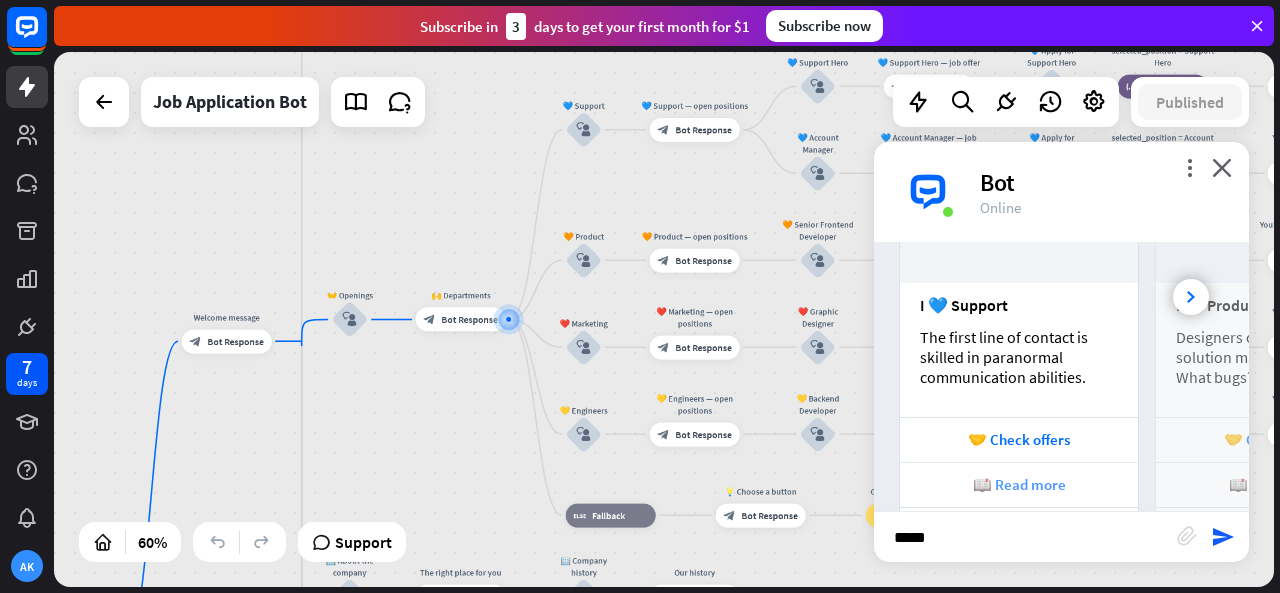 scroll, scrollTop: 898, scrollLeft: 0, axis: vertical 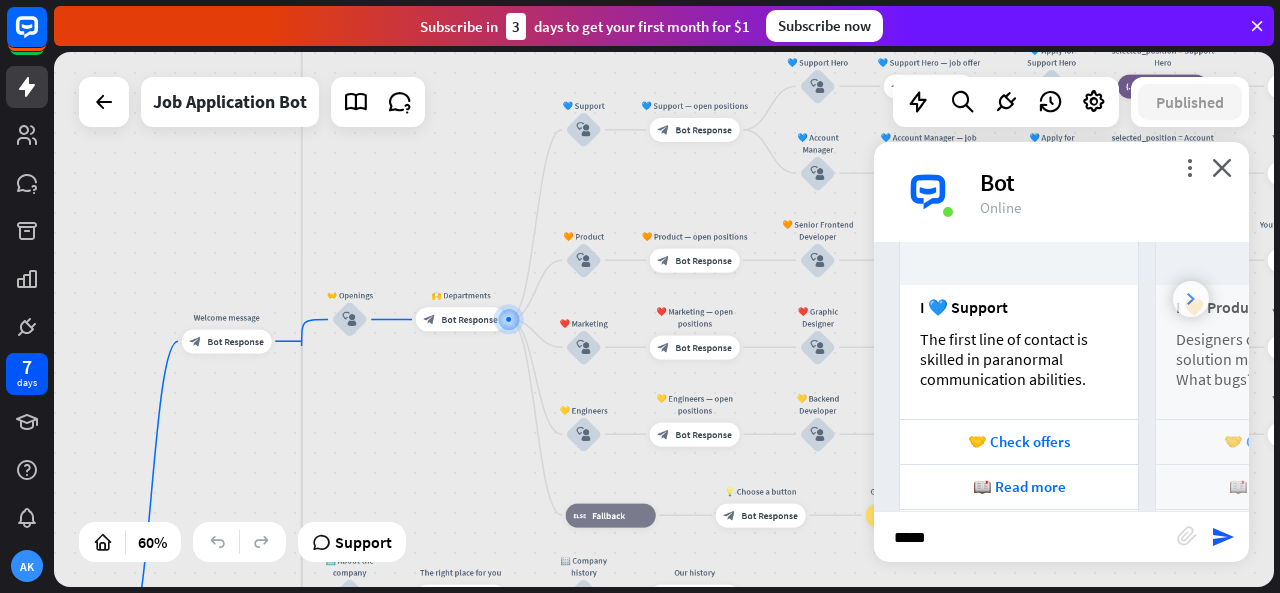 click at bounding box center (1191, 299) 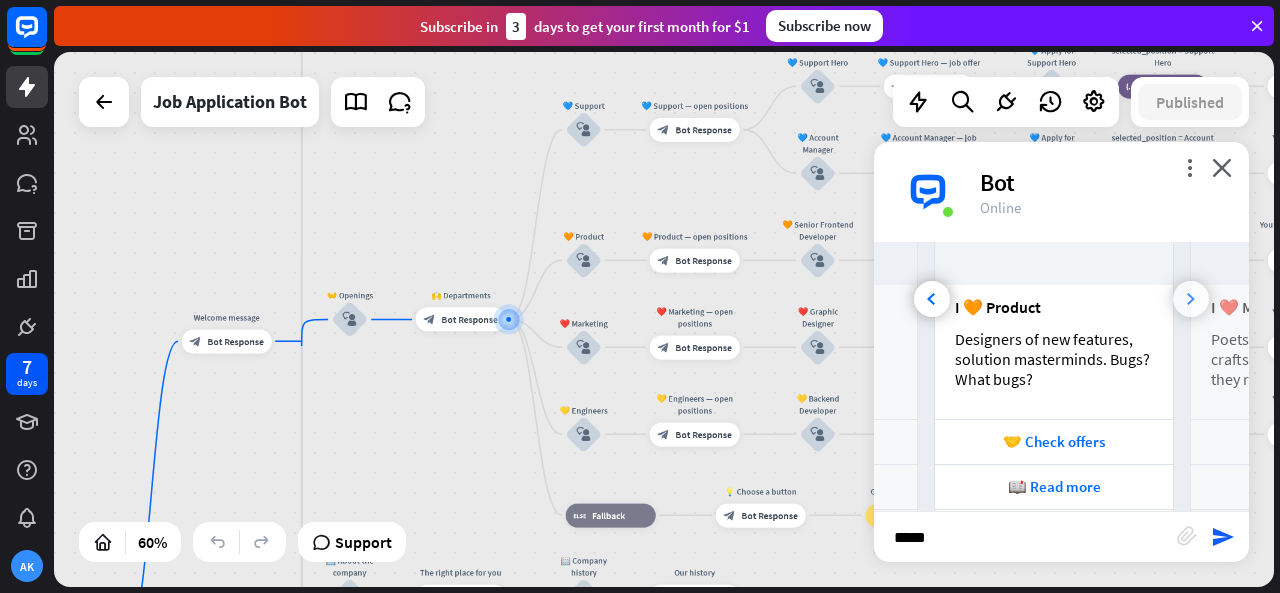 click at bounding box center [1191, 299] 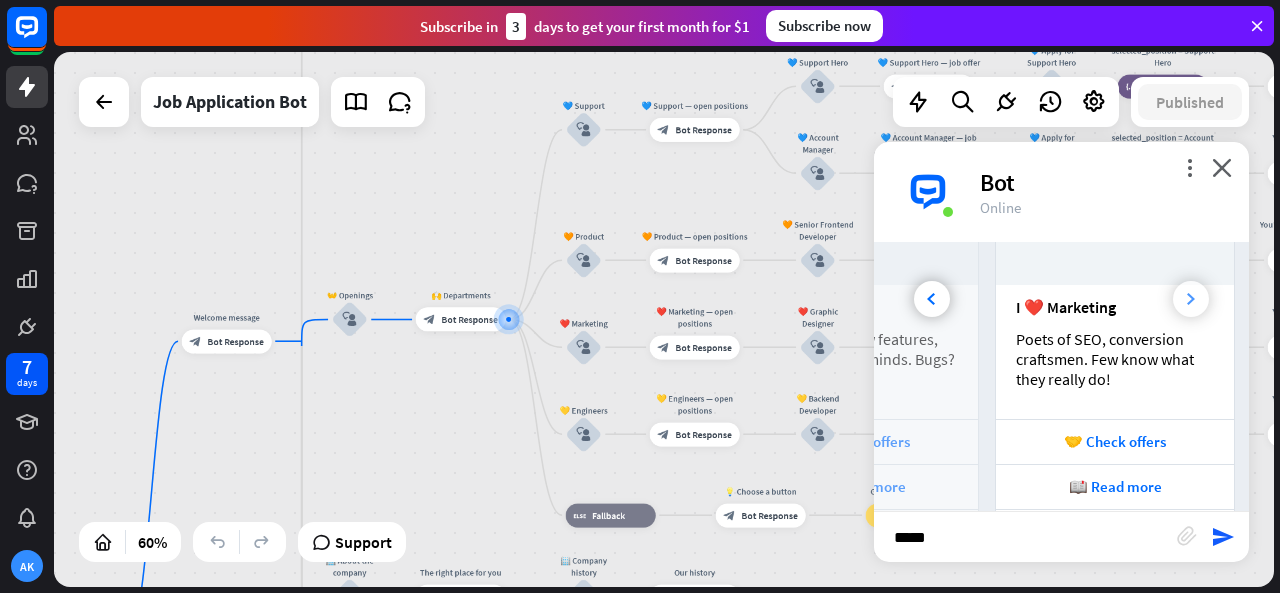 scroll, scrollTop: 0, scrollLeft: 477, axis: horizontal 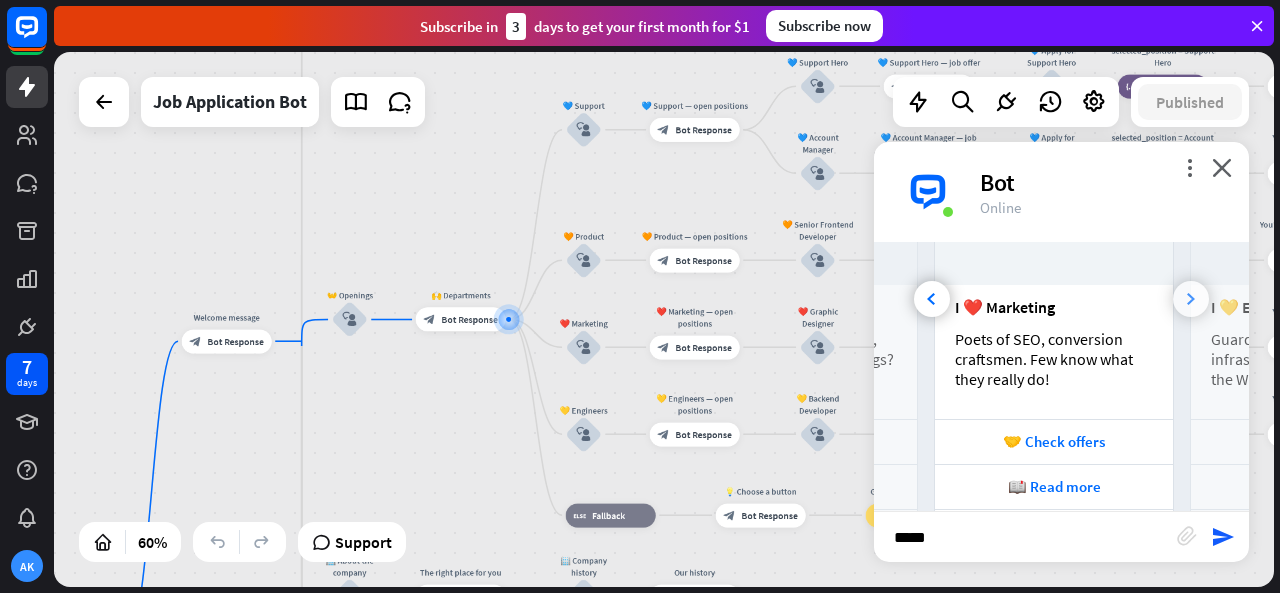 click at bounding box center [1191, 299] 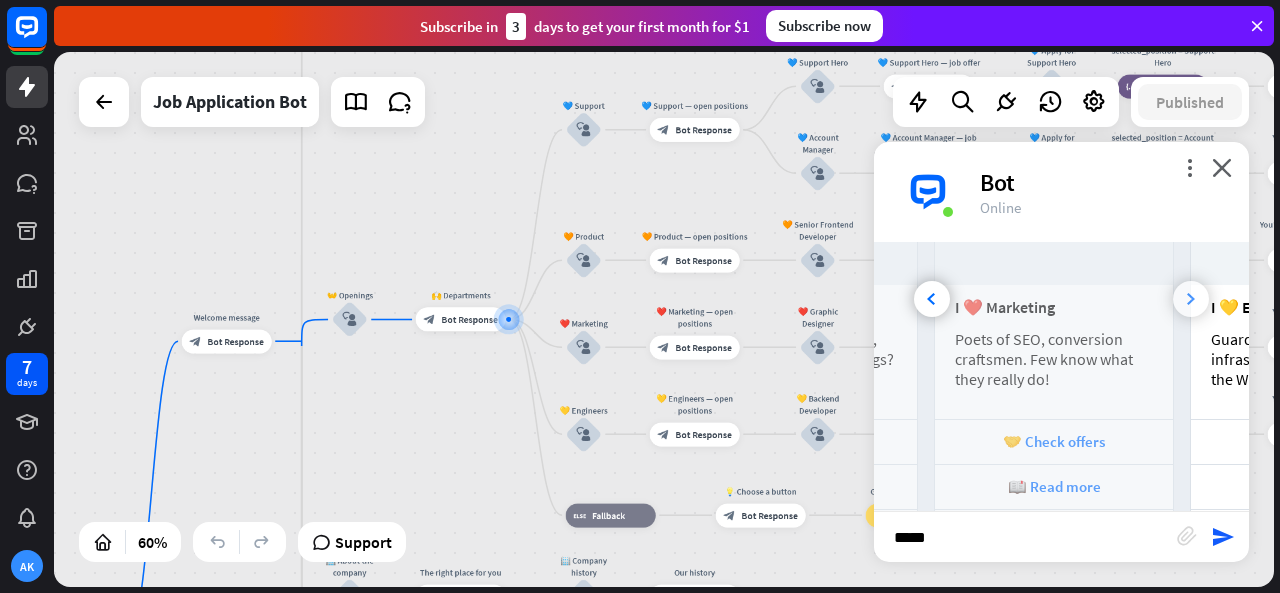 scroll, scrollTop: 0, scrollLeft: 698, axis: horizontal 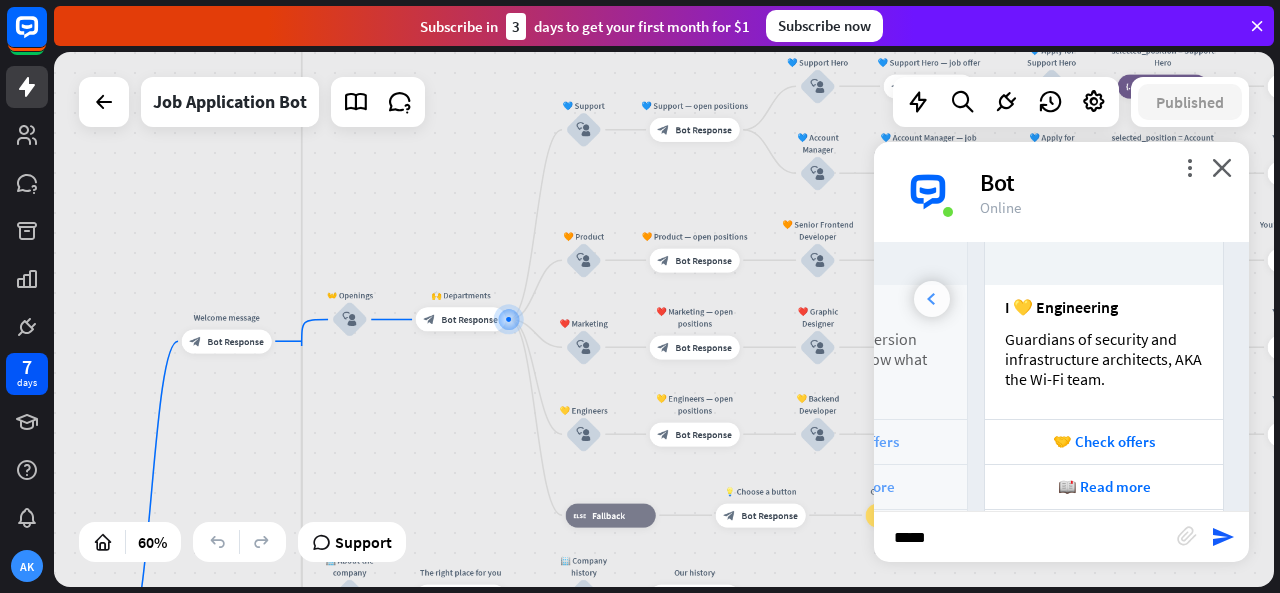 click 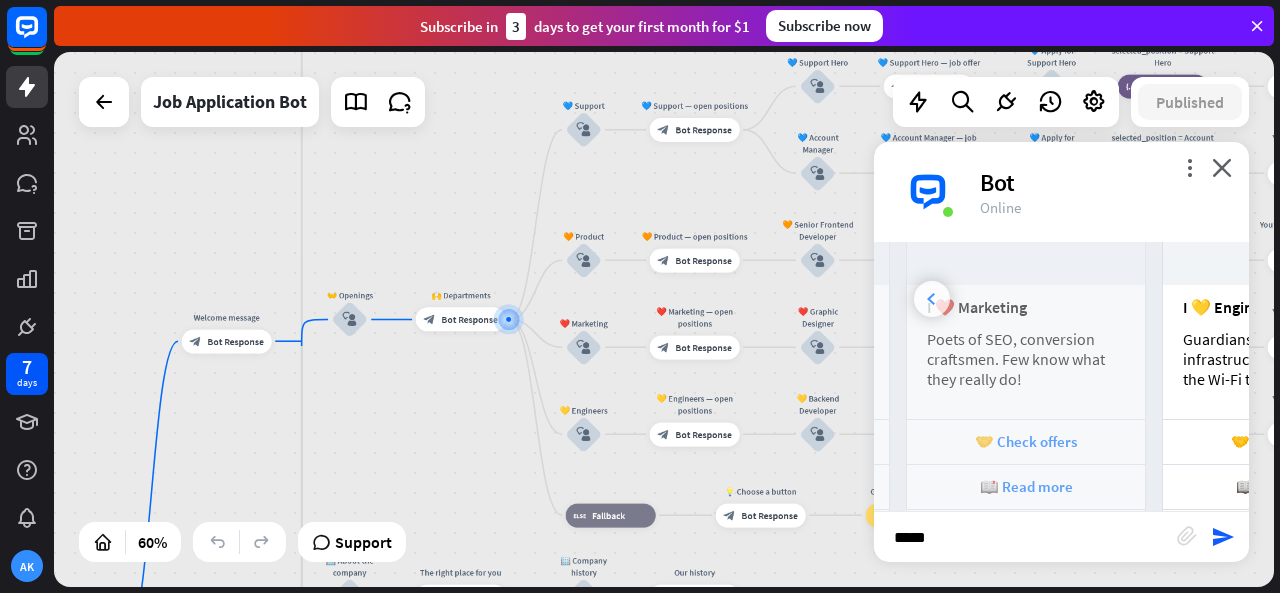 click 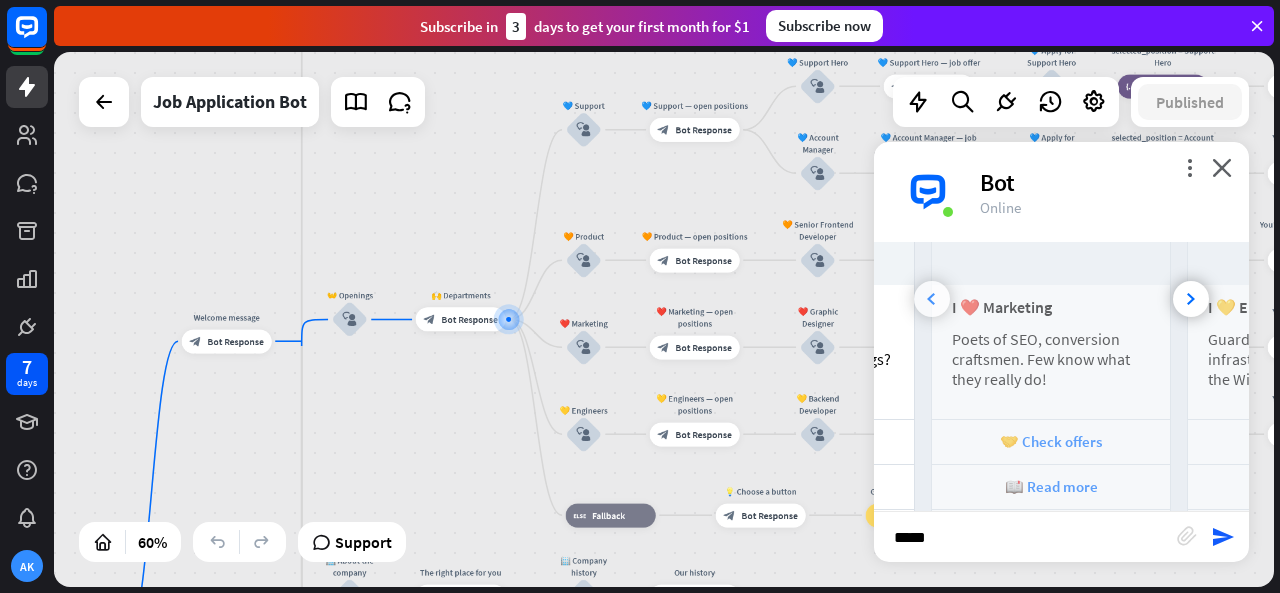 scroll, scrollTop: 0, scrollLeft: 202, axis: horizontal 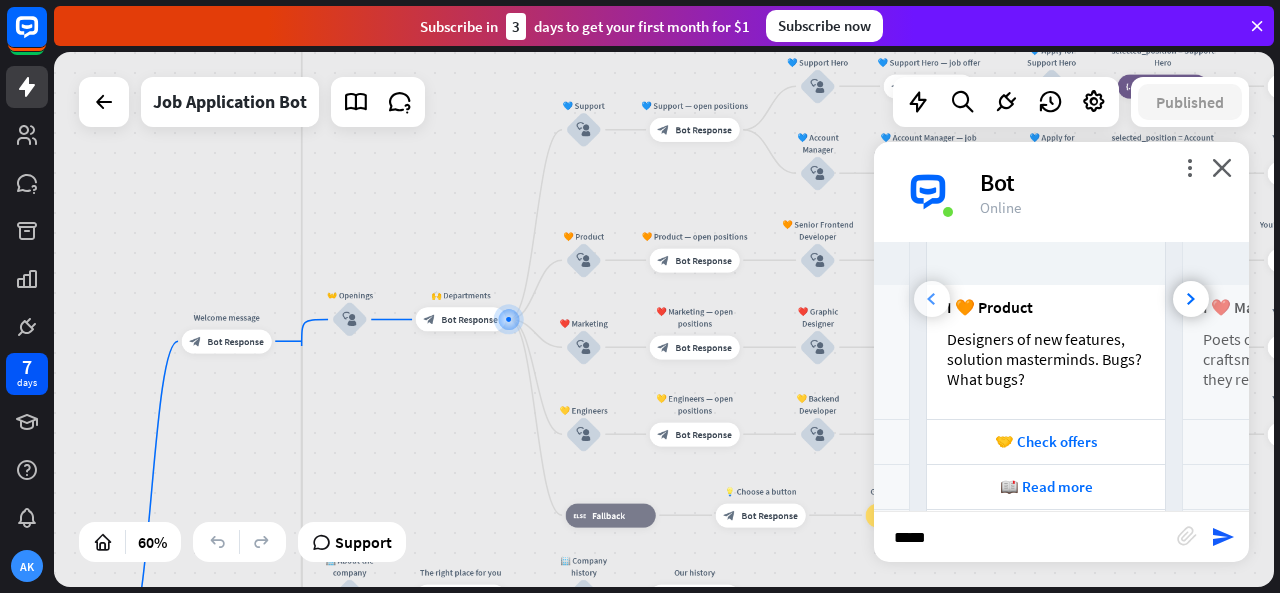 click 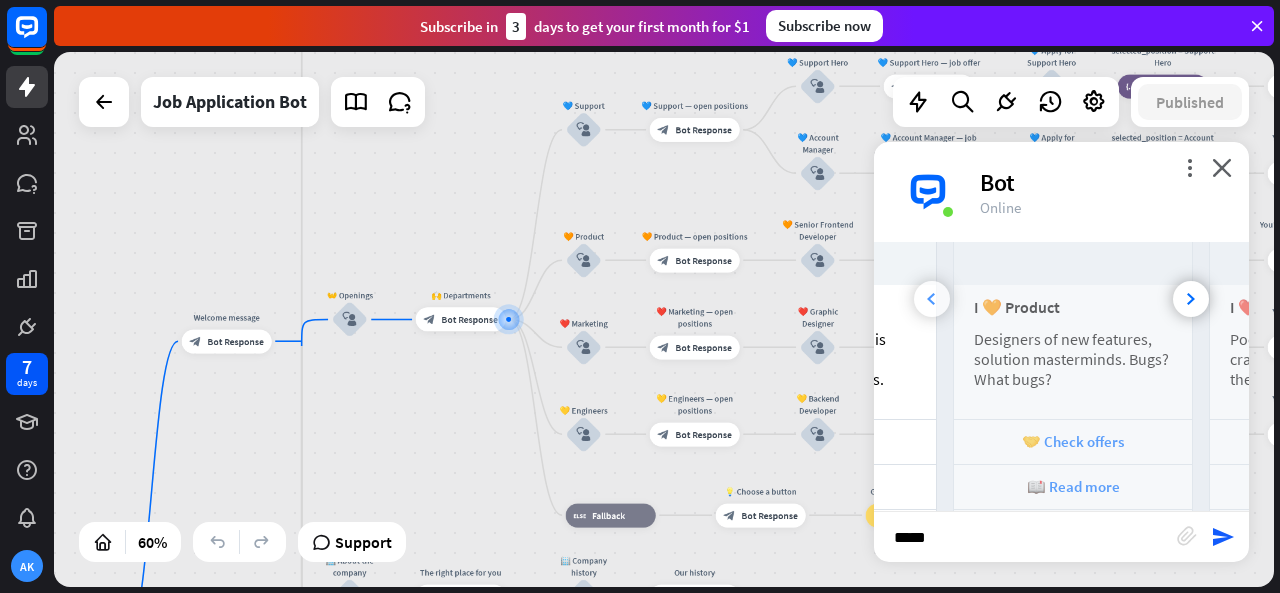 scroll, scrollTop: 0, scrollLeft: 0, axis: both 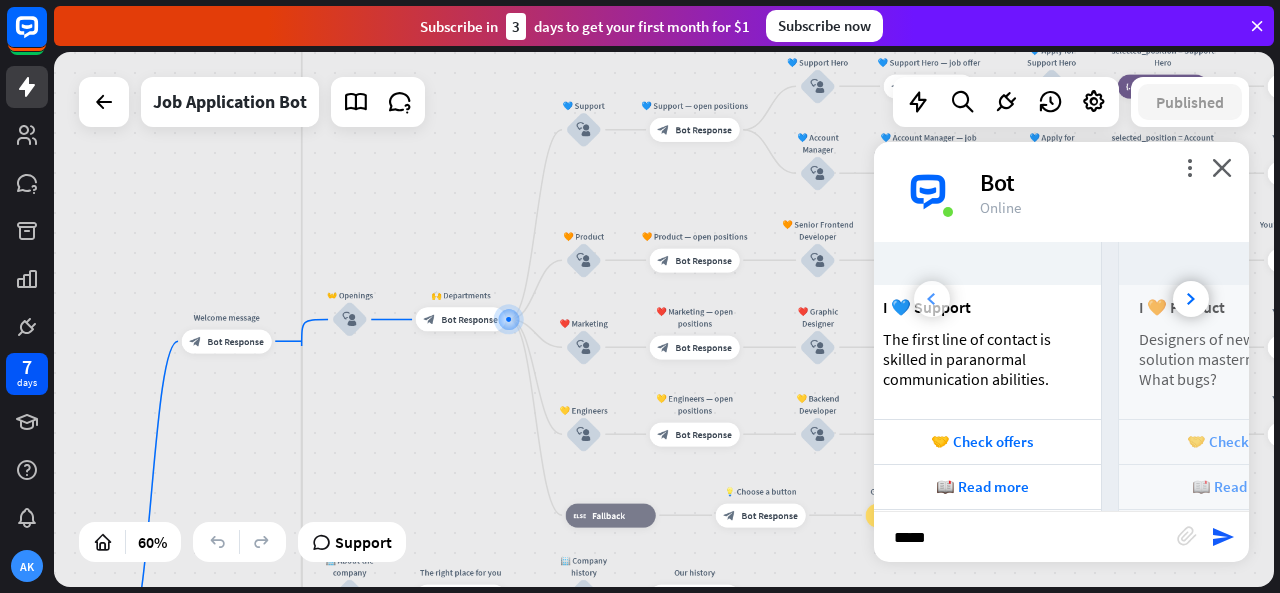 click 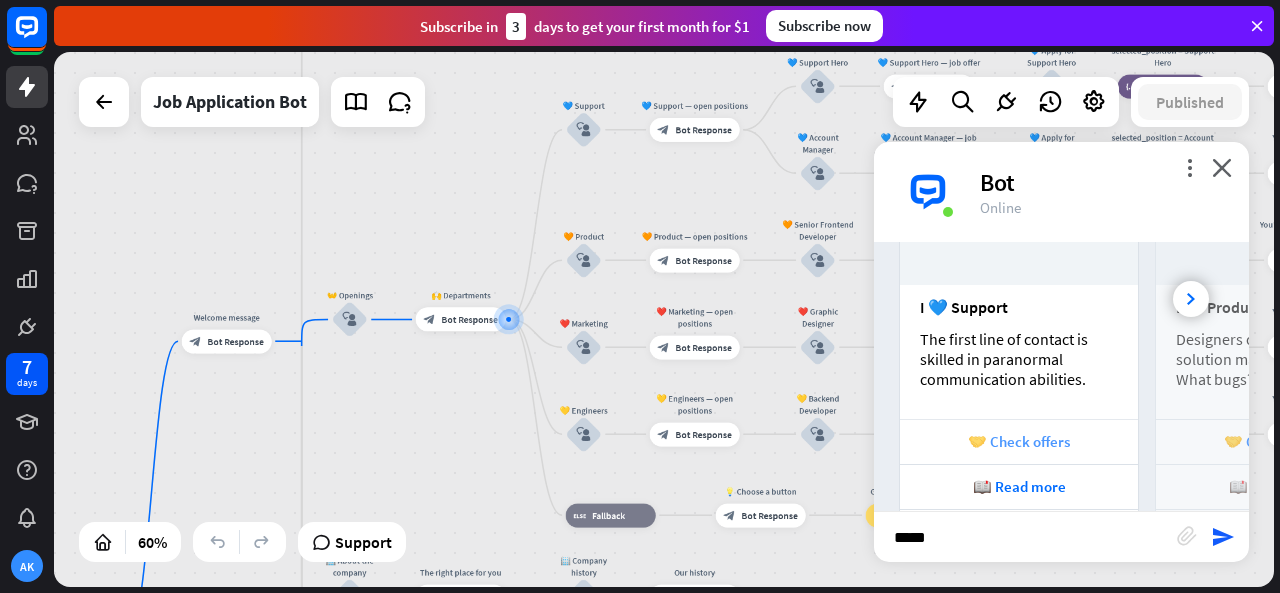 click on "🤝 Check offers" at bounding box center (1019, 441) 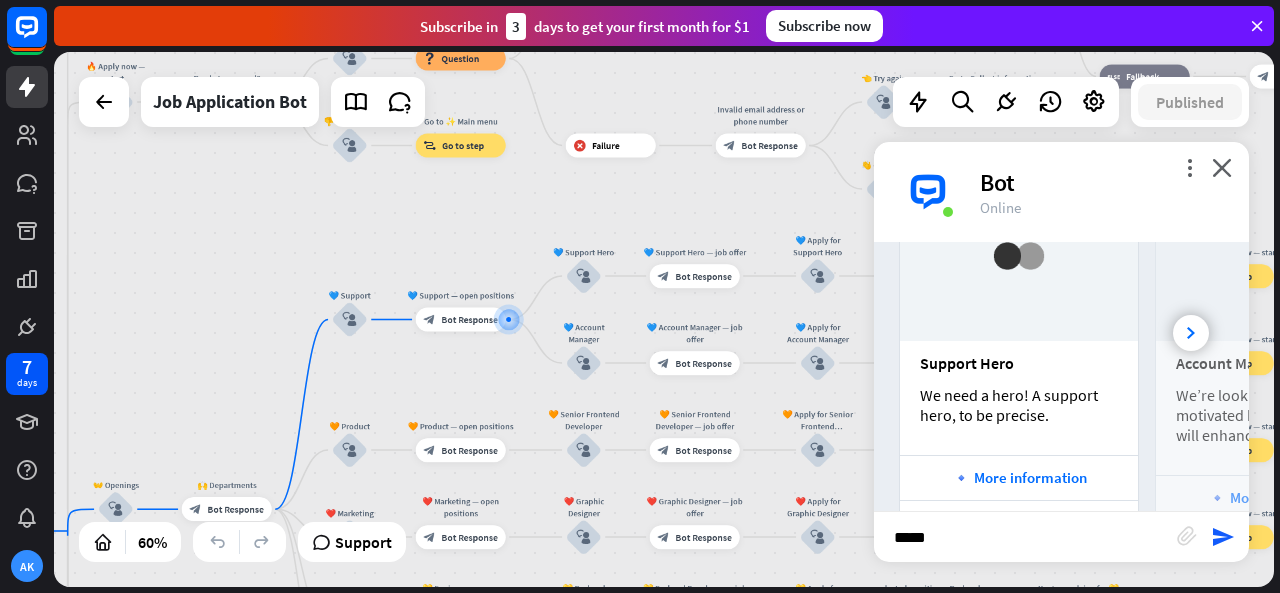 scroll, scrollTop: 1519, scrollLeft: 0, axis: vertical 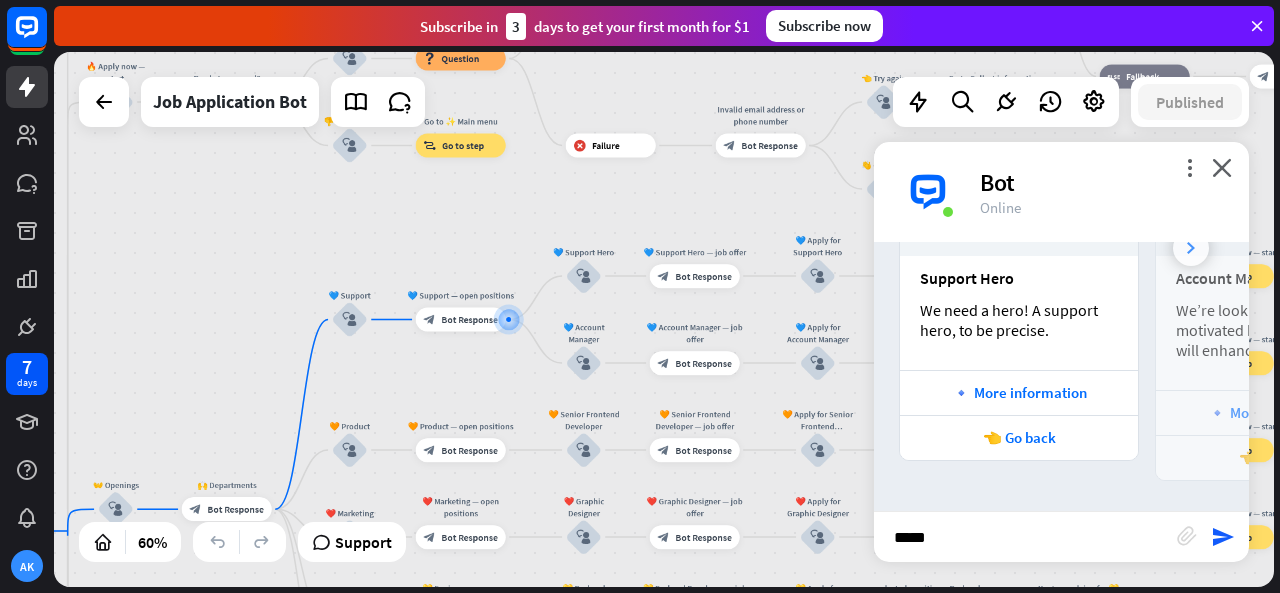 click at bounding box center (1191, 248) 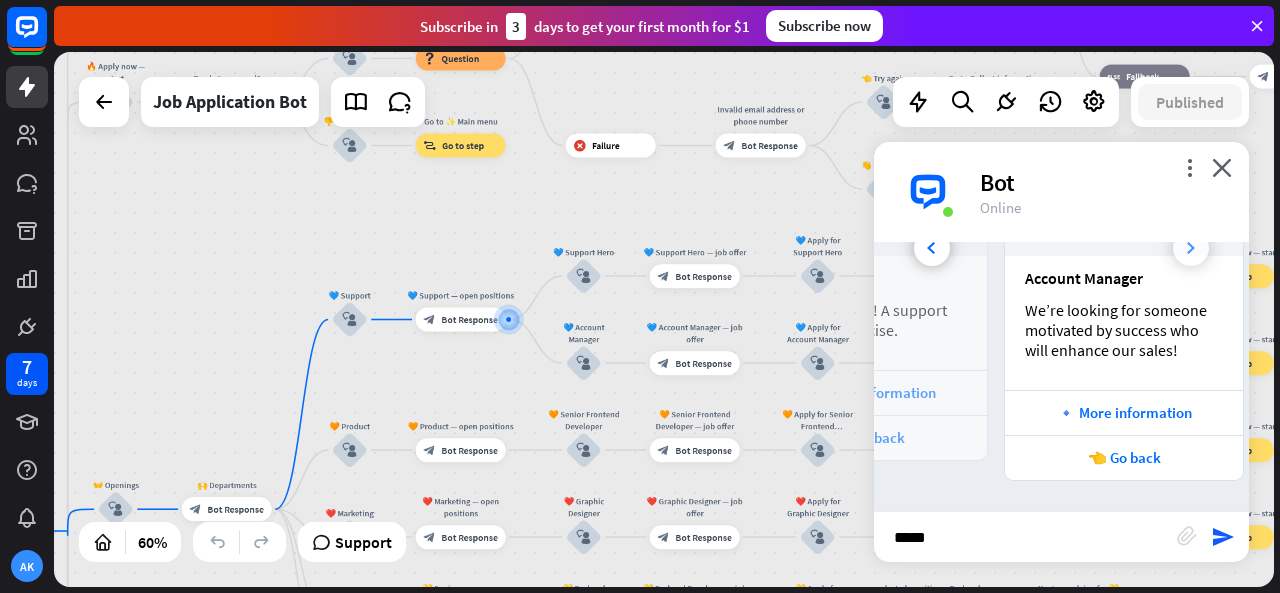 scroll, scrollTop: 0, scrollLeft: 186, axis: horizontal 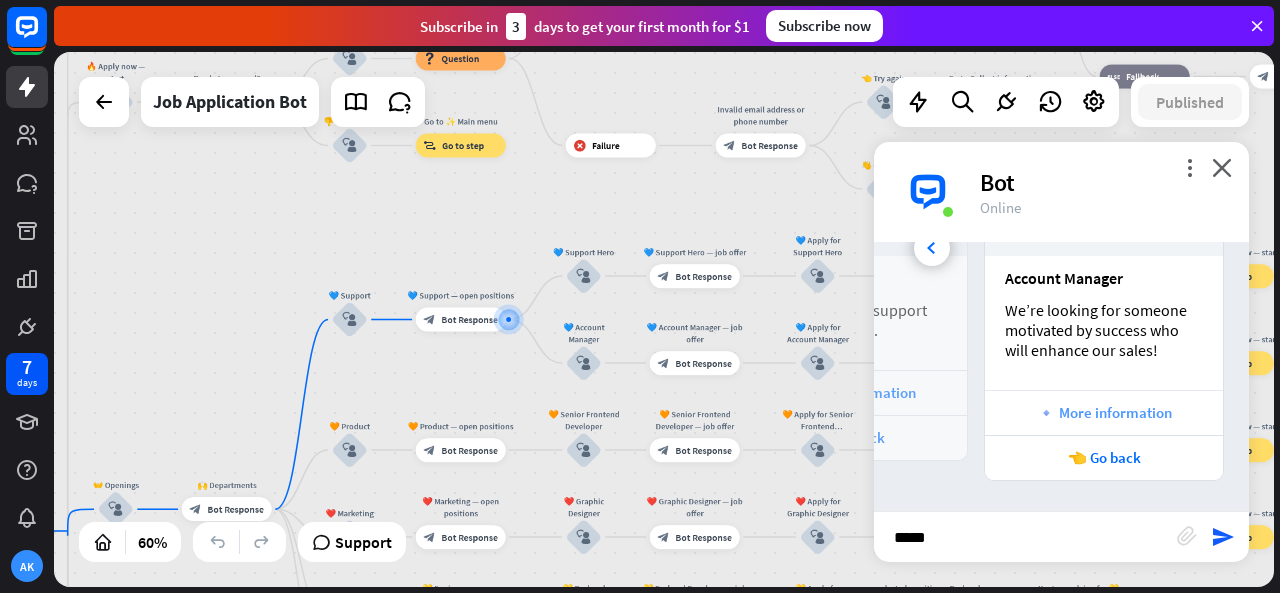 click on "🔹 More information" at bounding box center [1104, 412] 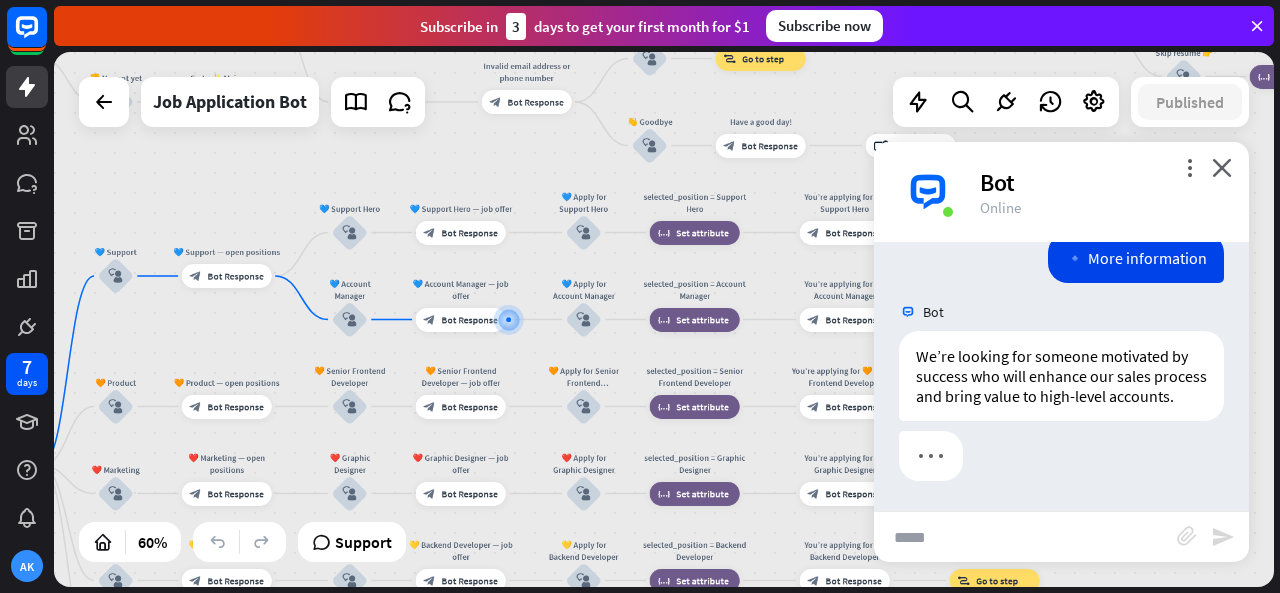 scroll, scrollTop: 1835, scrollLeft: 0, axis: vertical 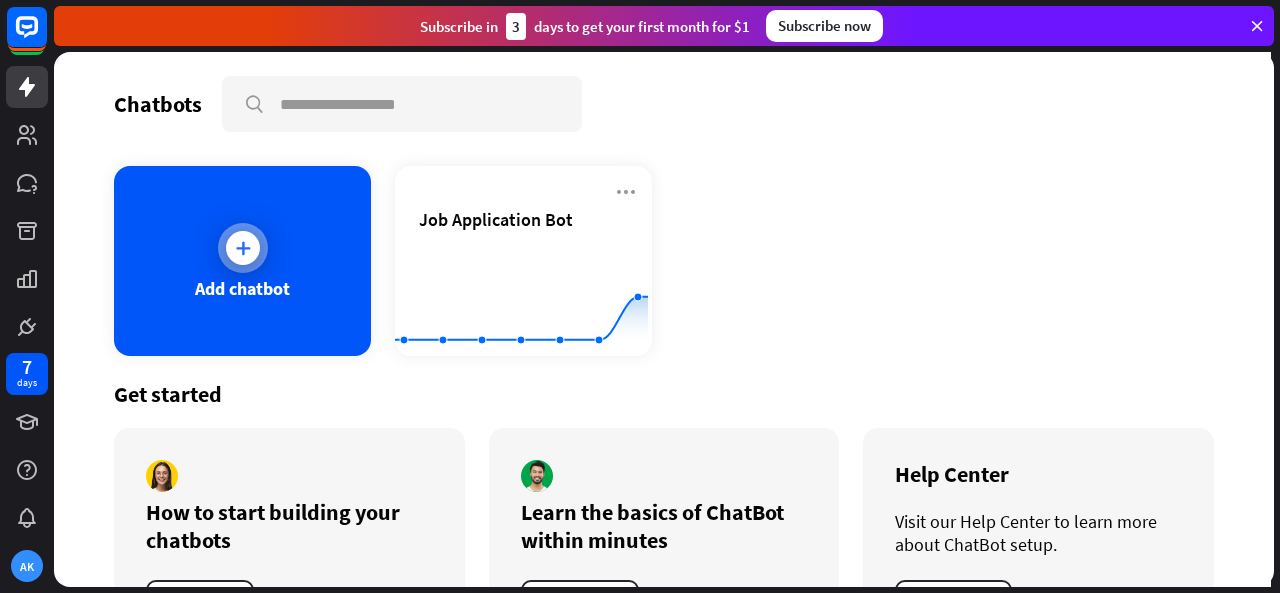 click at bounding box center (243, 248) 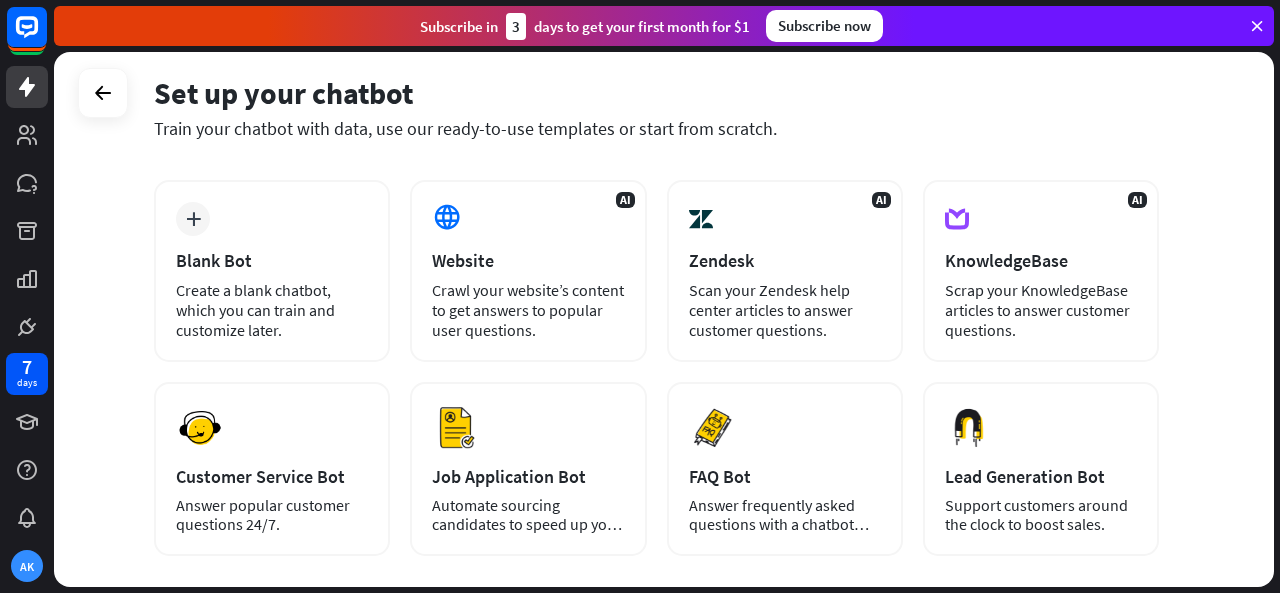 scroll, scrollTop: 98, scrollLeft: 0, axis: vertical 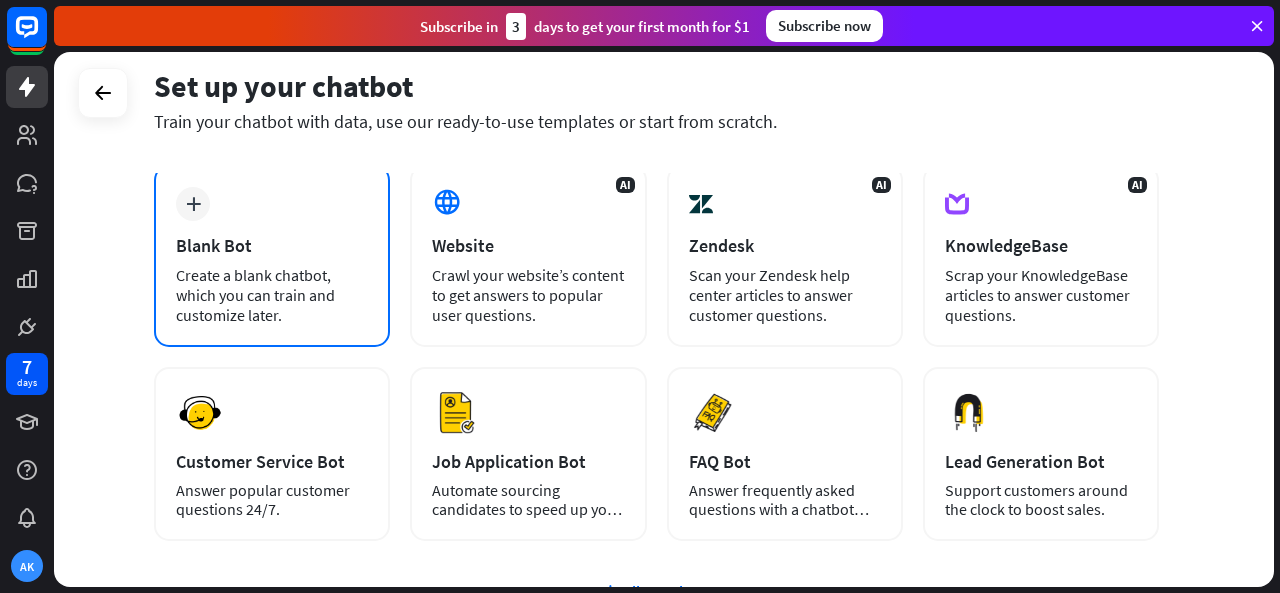 click on "plus   Blank Bot
Create a blank chatbot, which you can train and
customize later." at bounding box center [272, 256] 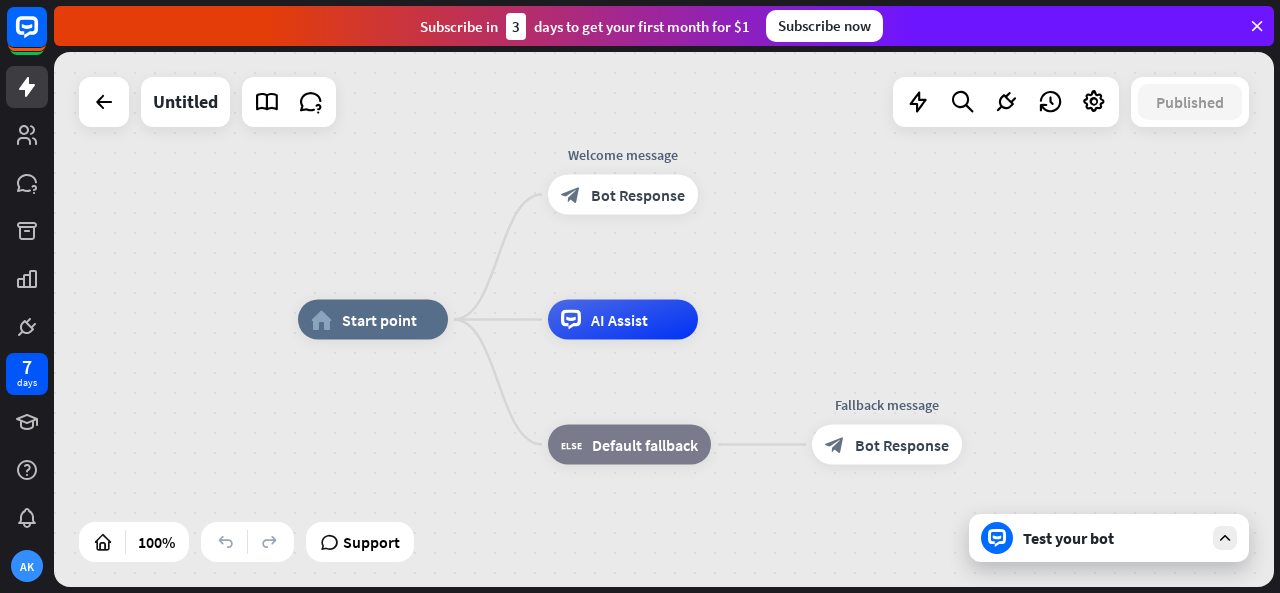 click at bounding box center (1225, 538) 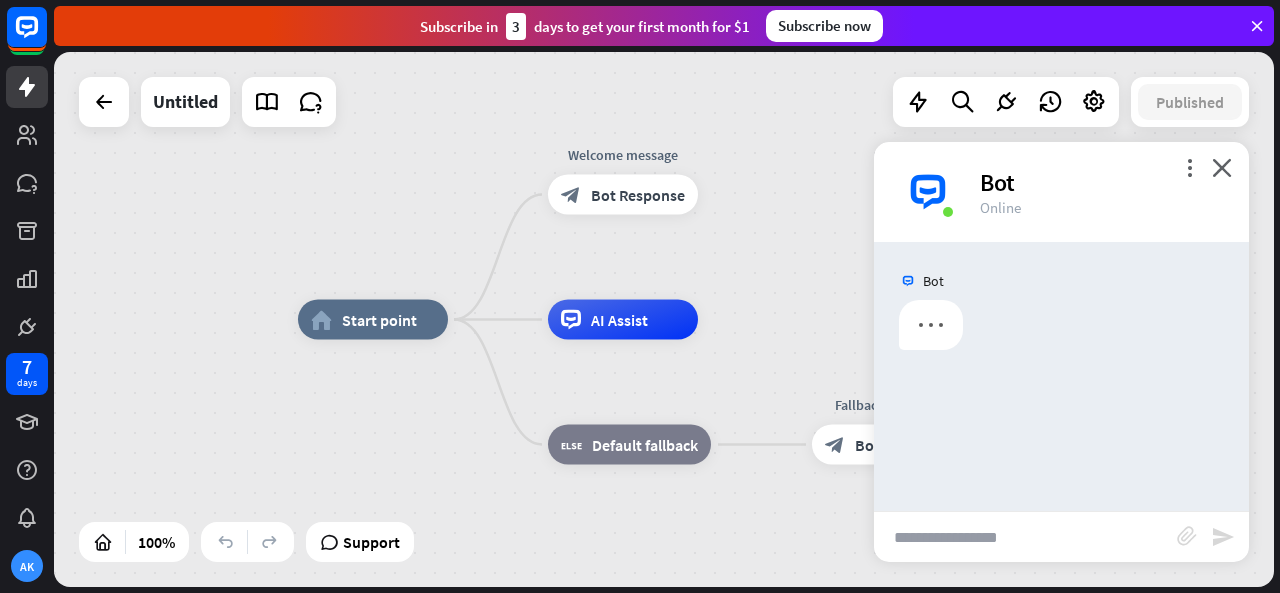 click at bounding box center (1025, 537) 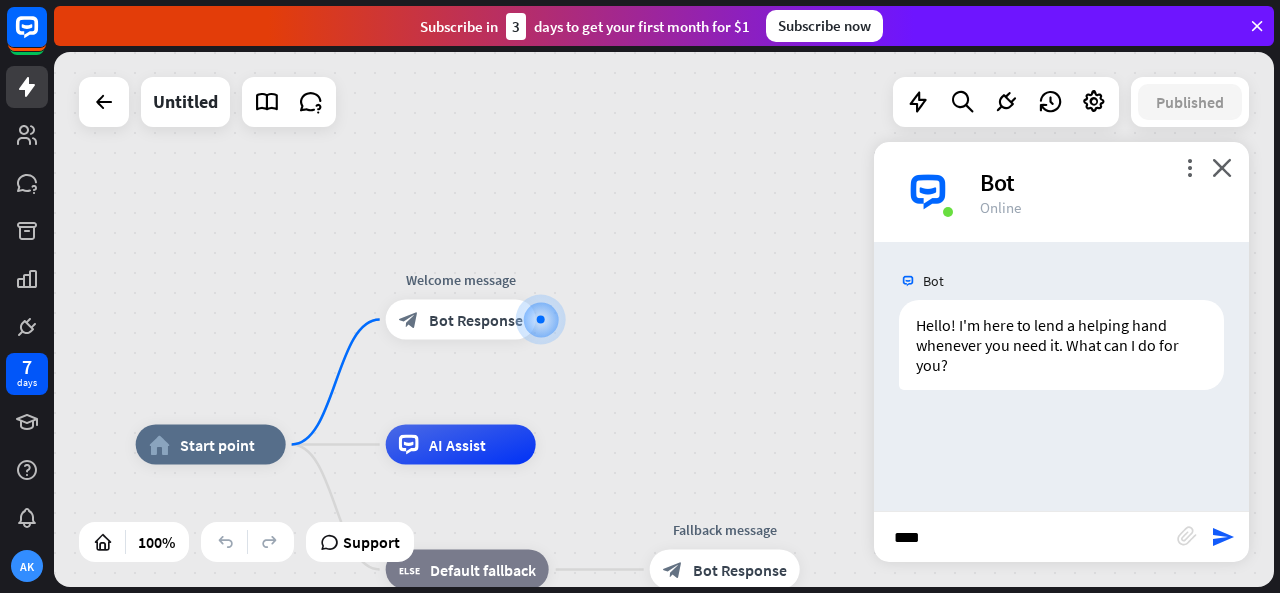 type on "*****" 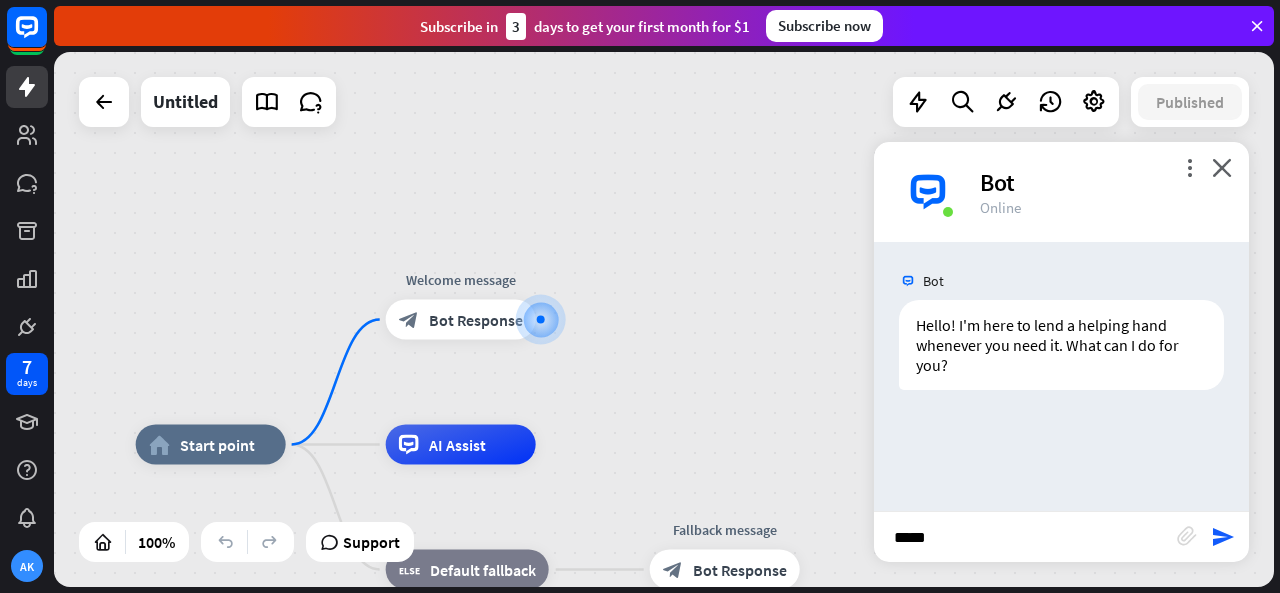 type 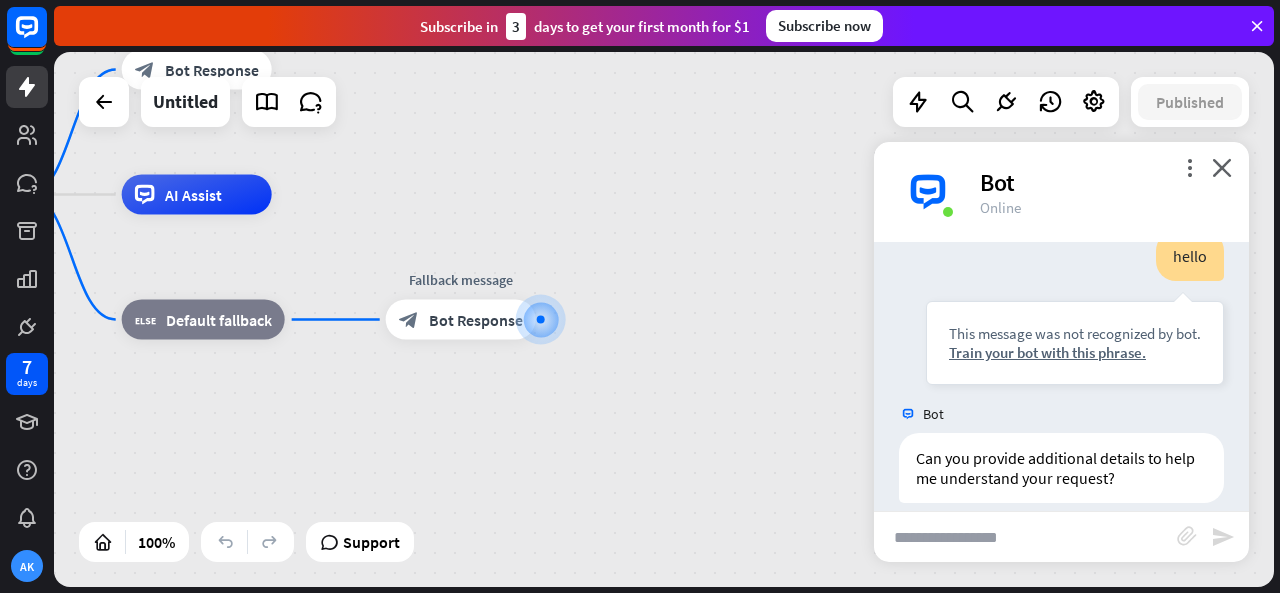 scroll, scrollTop: 227, scrollLeft: 0, axis: vertical 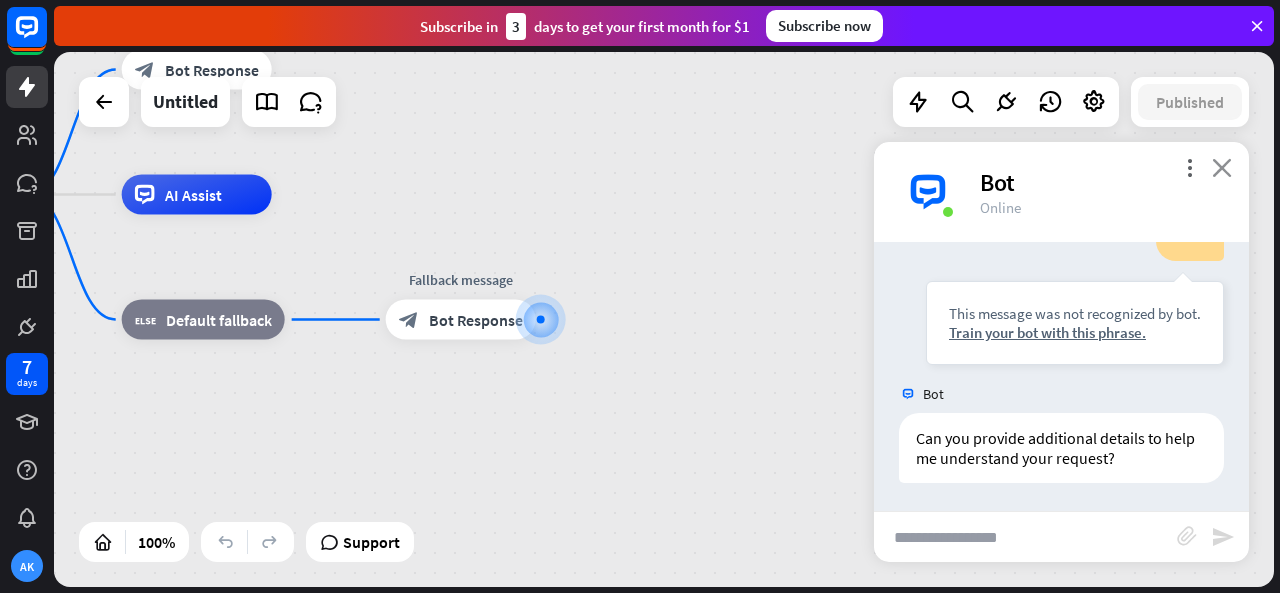 click on "close" at bounding box center (1222, 167) 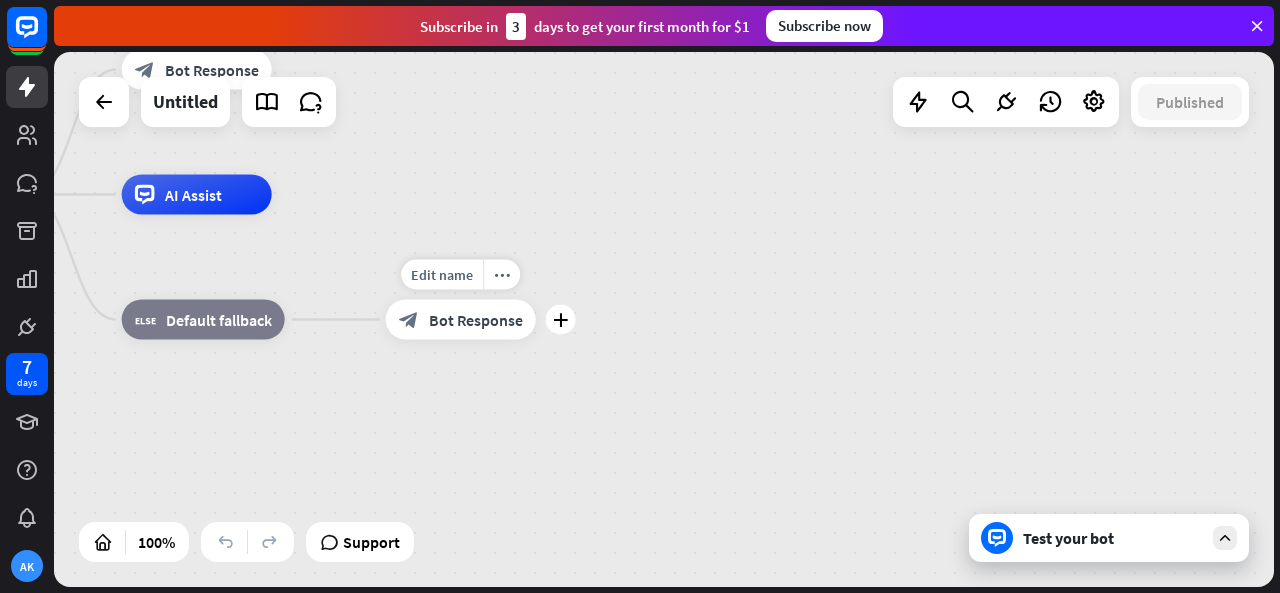 click on "Bot Response" at bounding box center (476, 320) 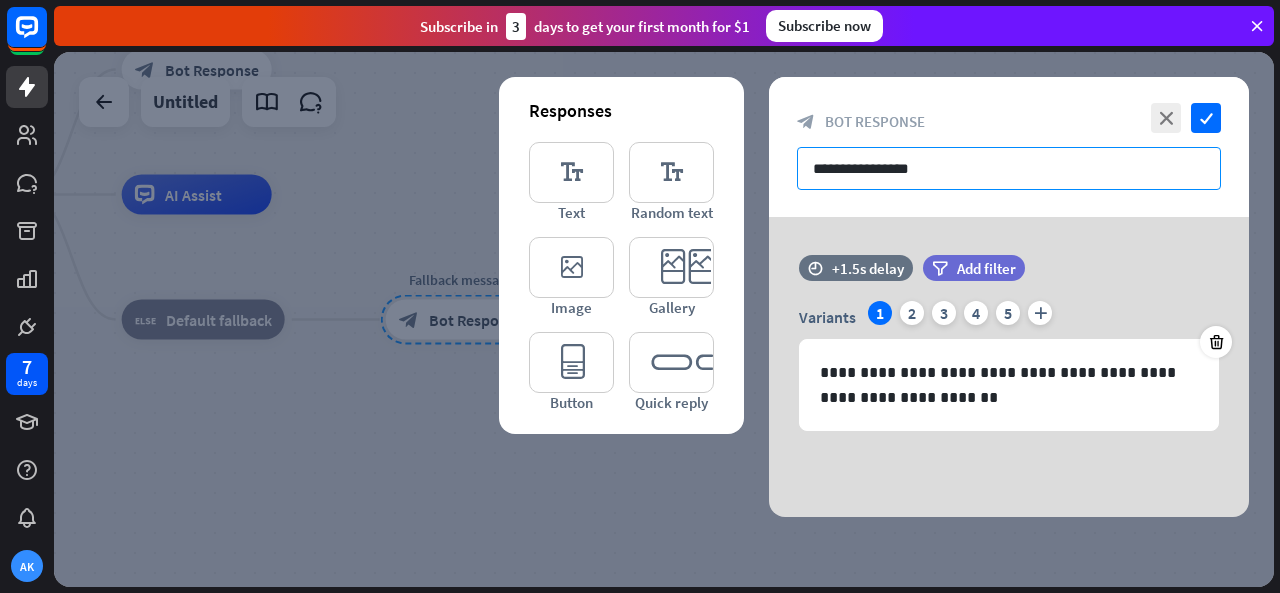click on "**********" at bounding box center [1009, 168] 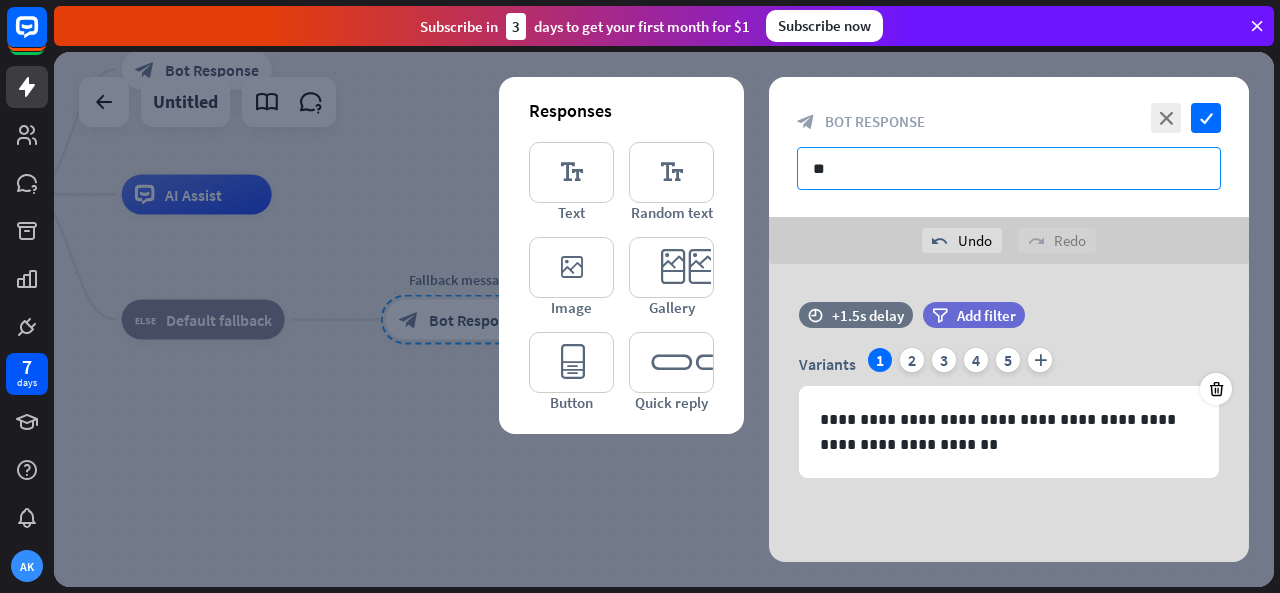 type on "*" 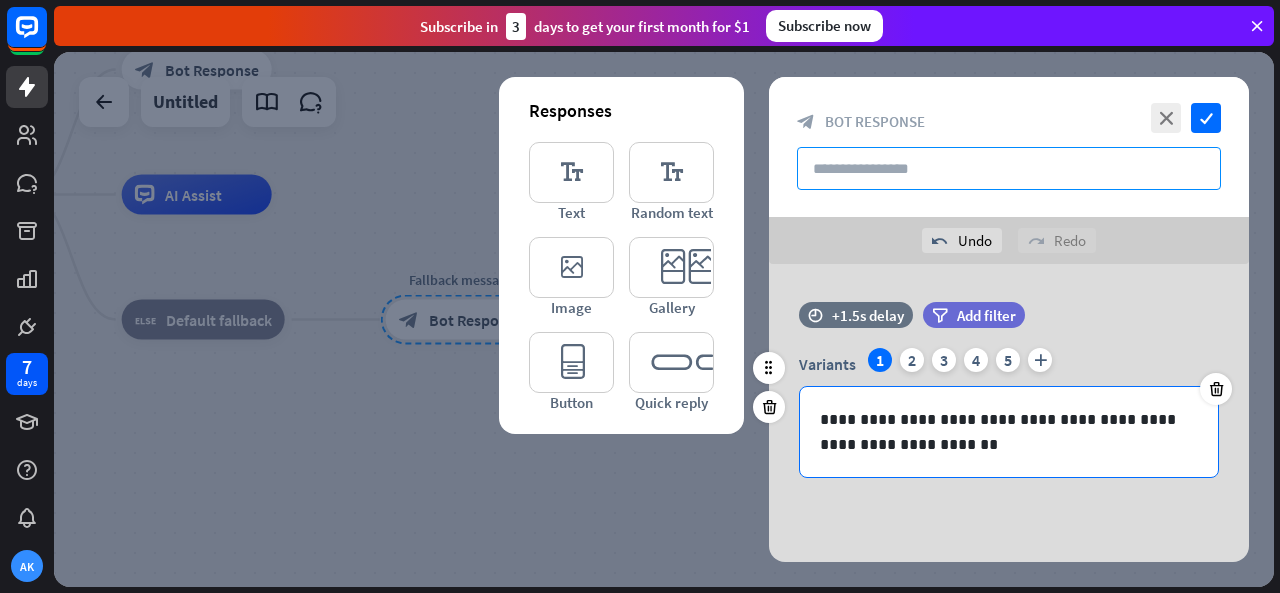 type 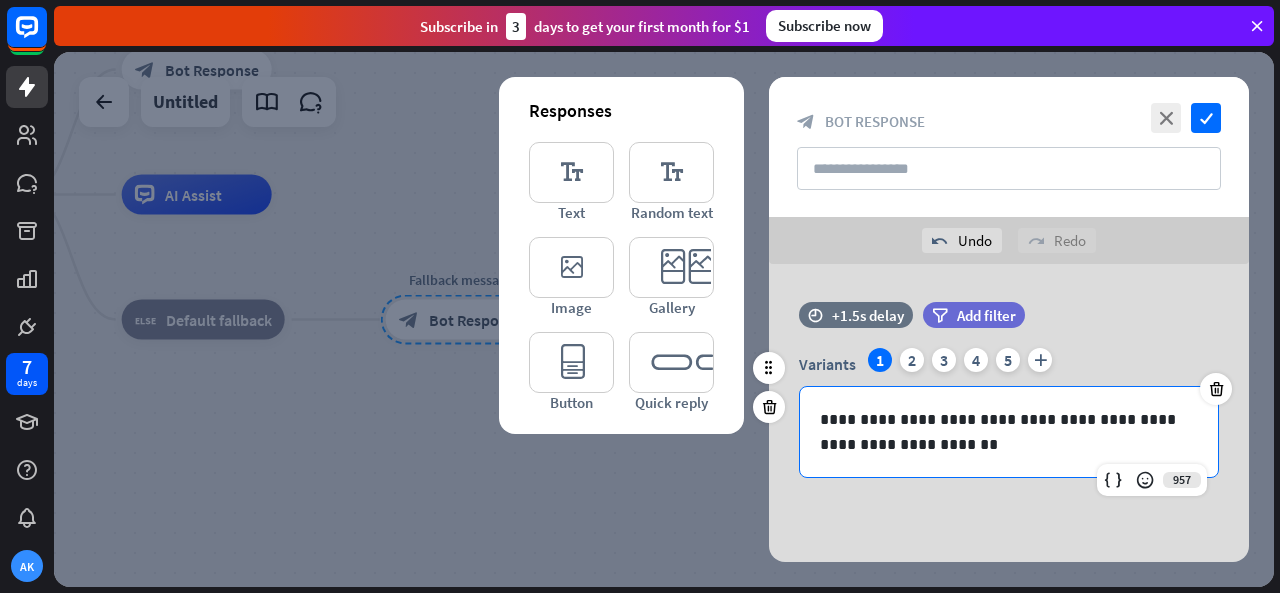 click on "**********" at bounding box center [1009, 432] 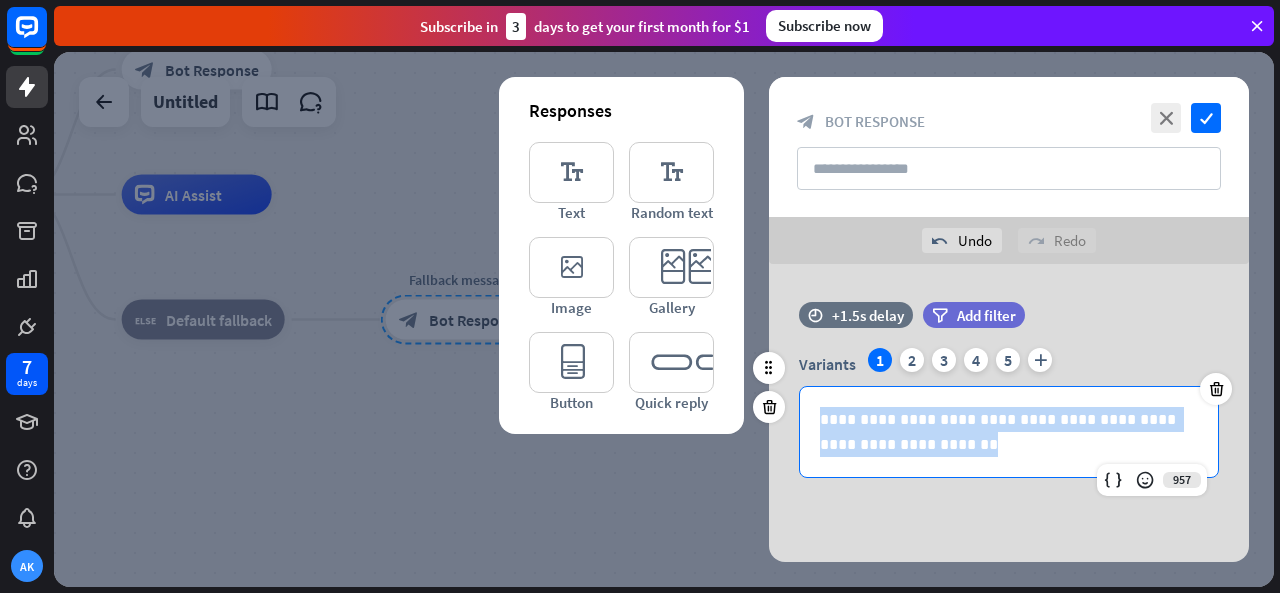 drag, startPoint x: 956, startPoint y: 443, endPoint x: 802, endPoint y: 407, distance: 158.15182 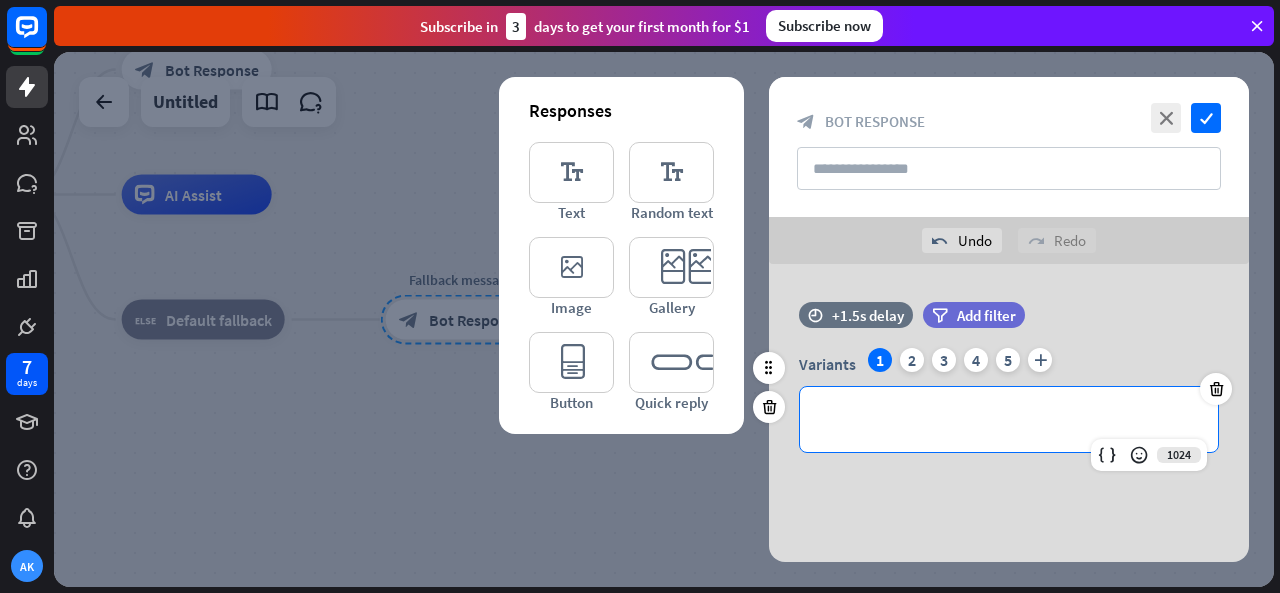 type 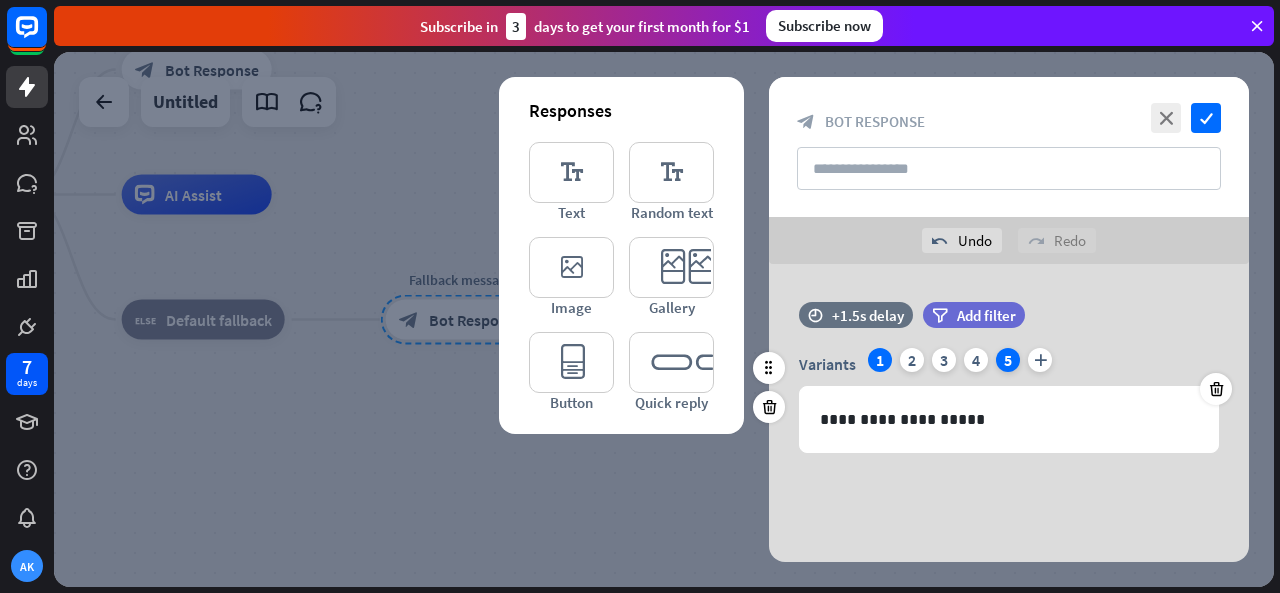 click on "5" at bounding box center (1008, 360) 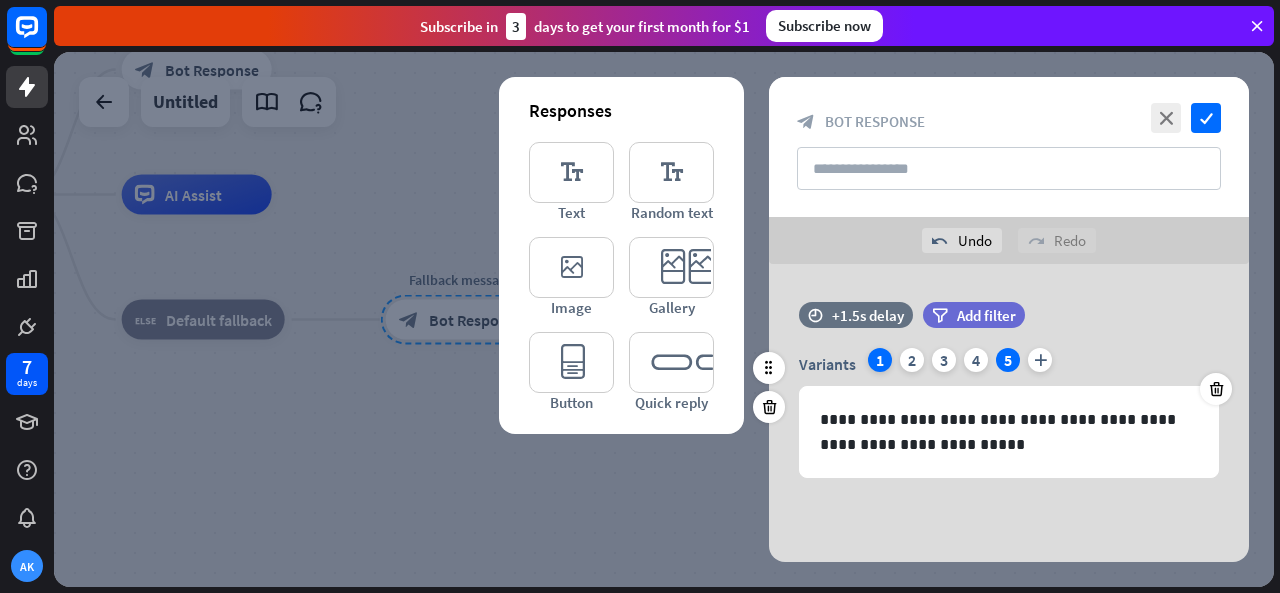 click on "1" at bounding box center (880, 360) 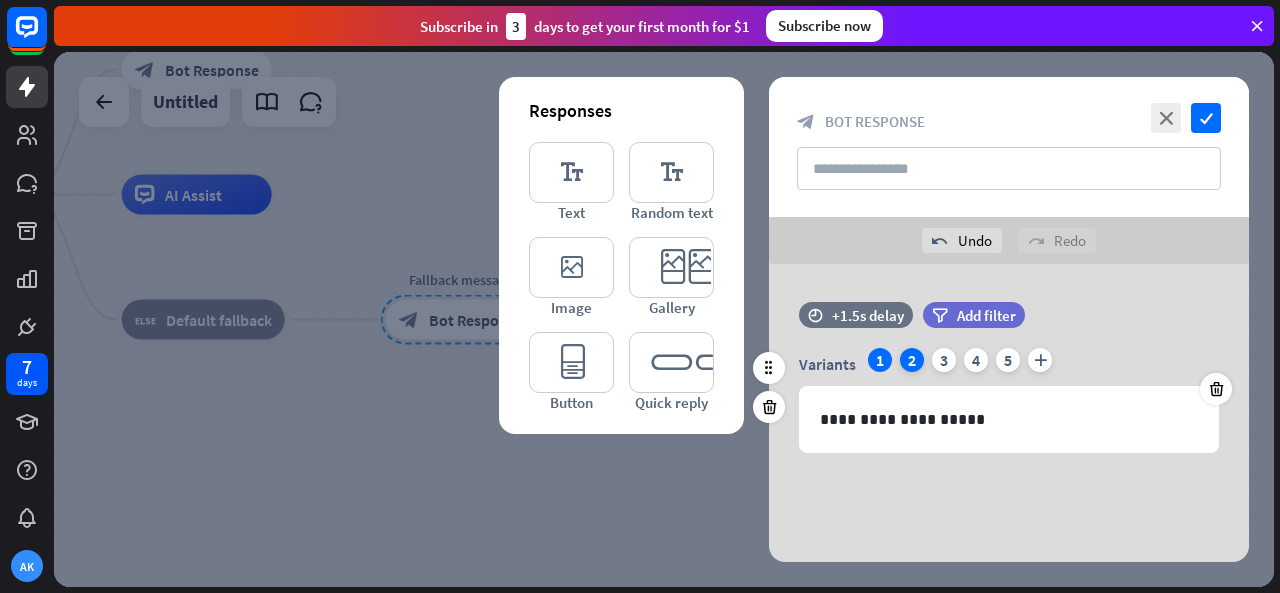 click on "2" at bounding box center [912, 360] 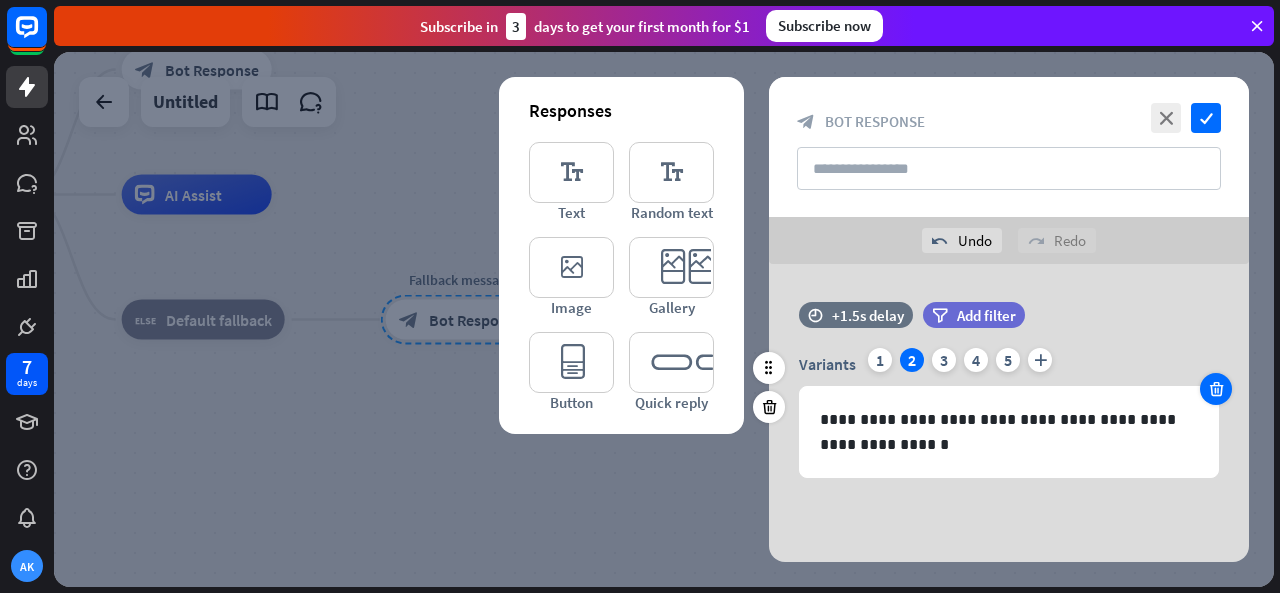 click at bounding box center (1216, 389) 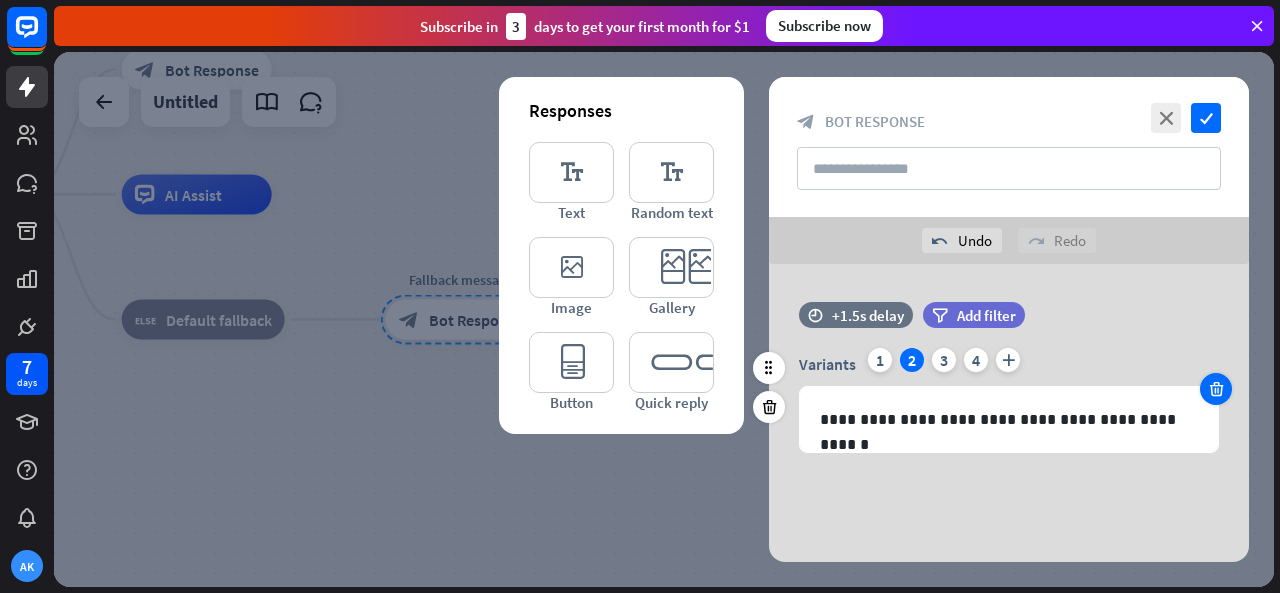 click at bounding box center (1216, 389) 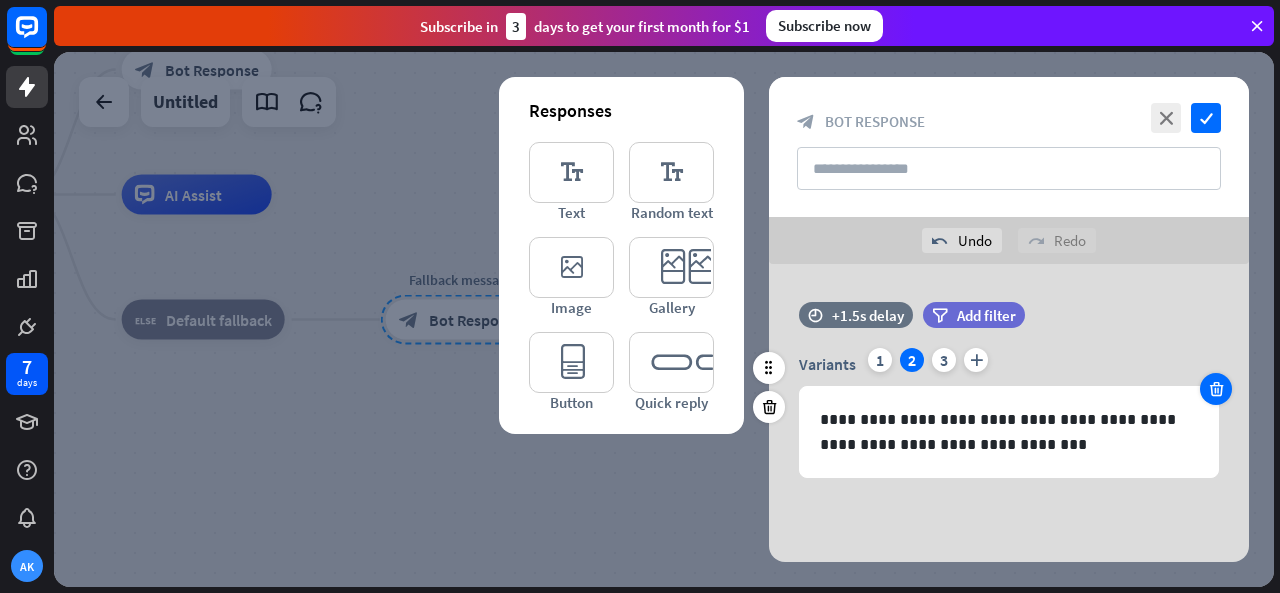 click at bounding box center [1216, 389] 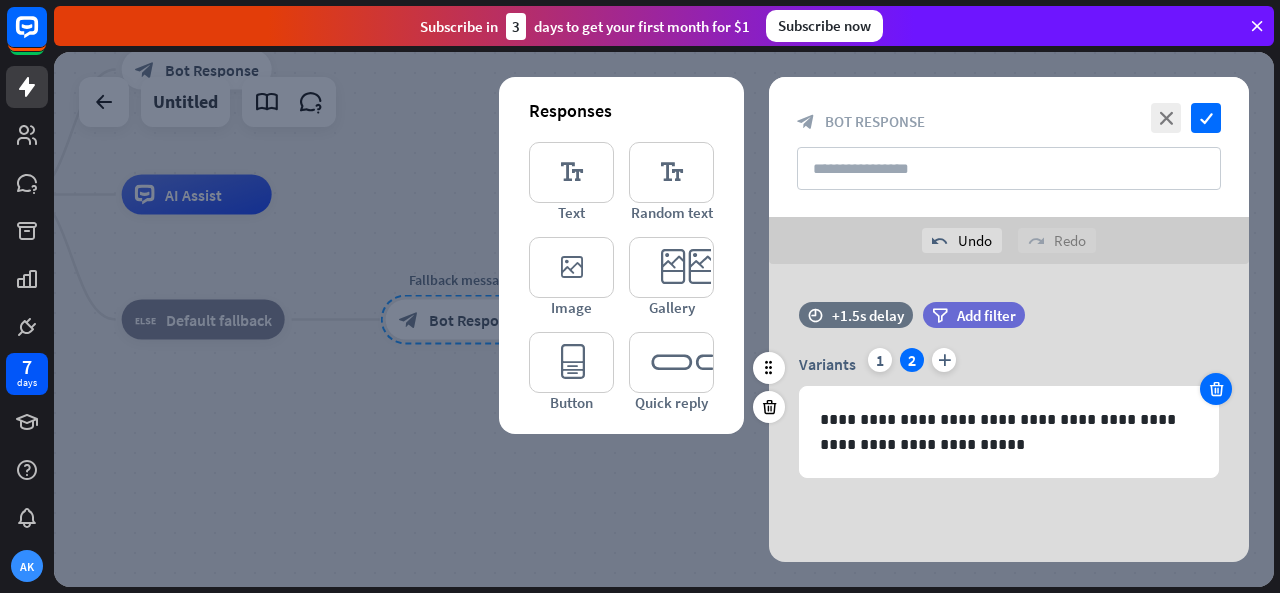 click at bounding box center [1216, 389] 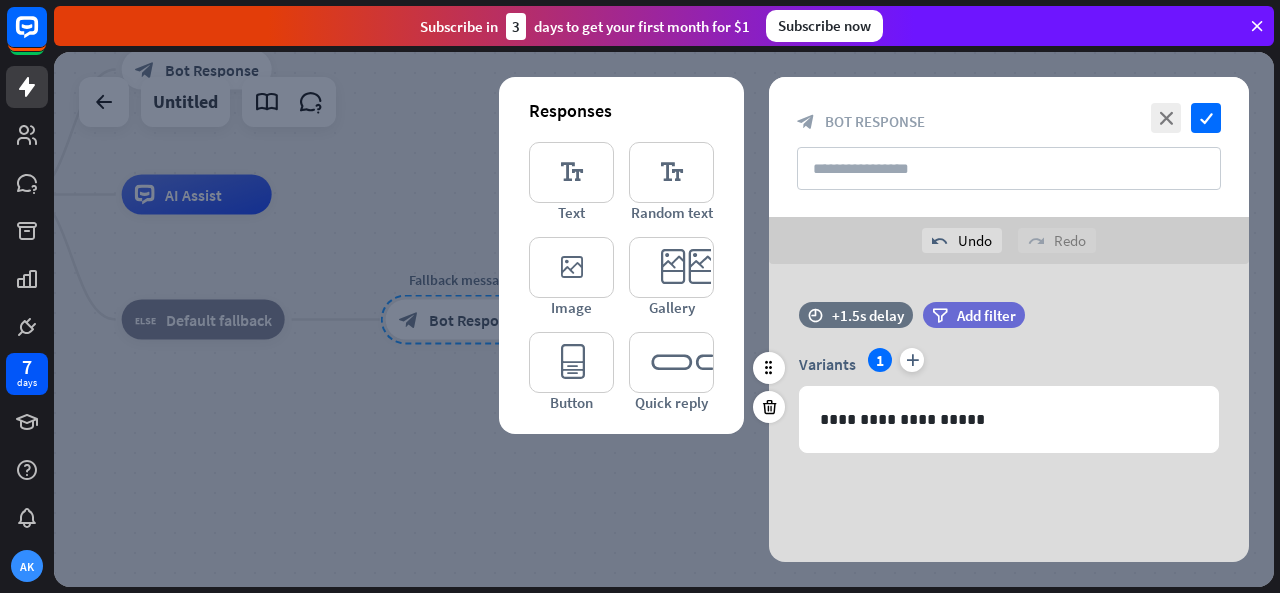 click on "close
check
block_bot_response   Bot Response" at bounding box center [1009, 147] 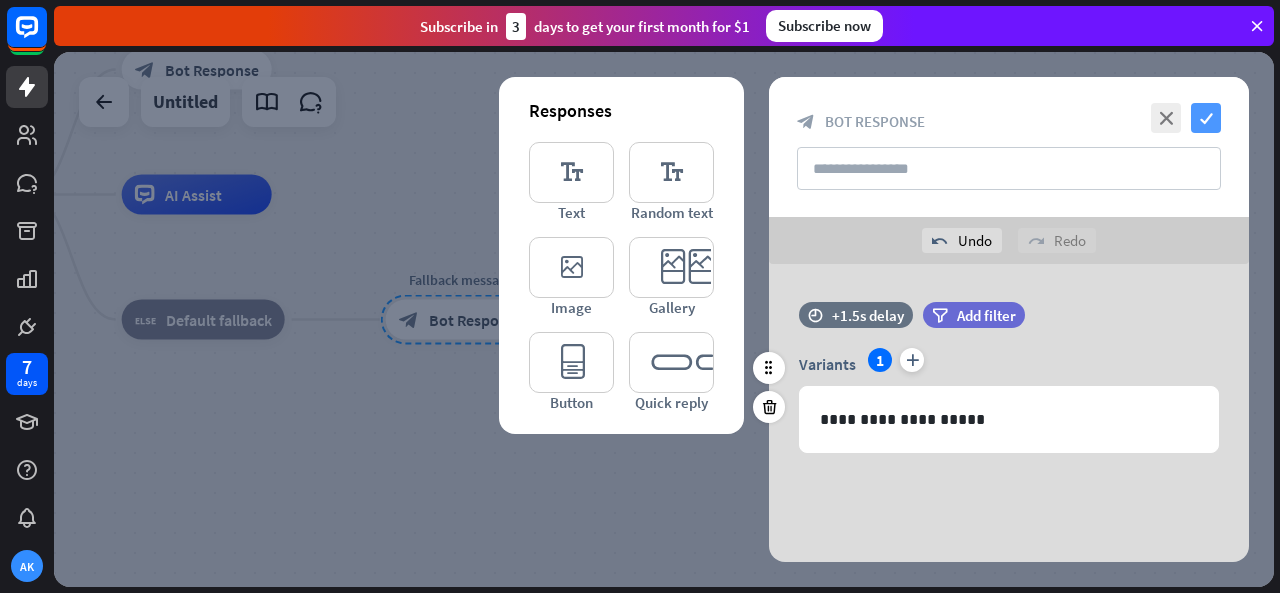 click on "check" at bounding box center [1206, 118] 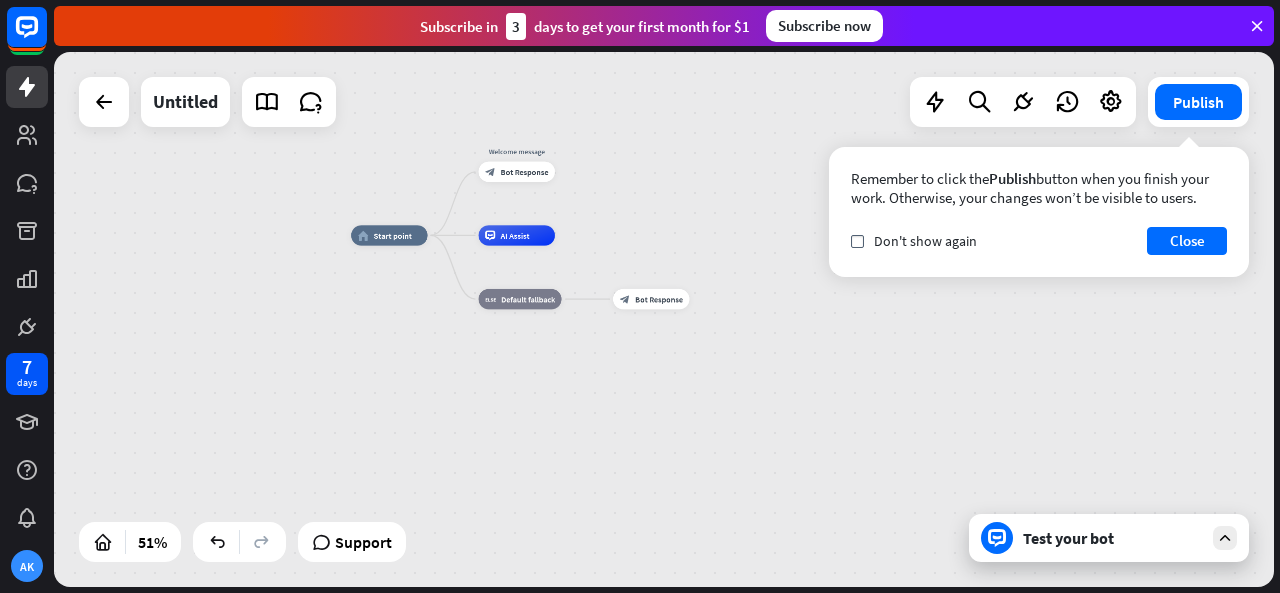 drag, startPoint x: 536, startPoint y: 341, endPoint x: 780, endPoint y: 447, distance: 266.03006 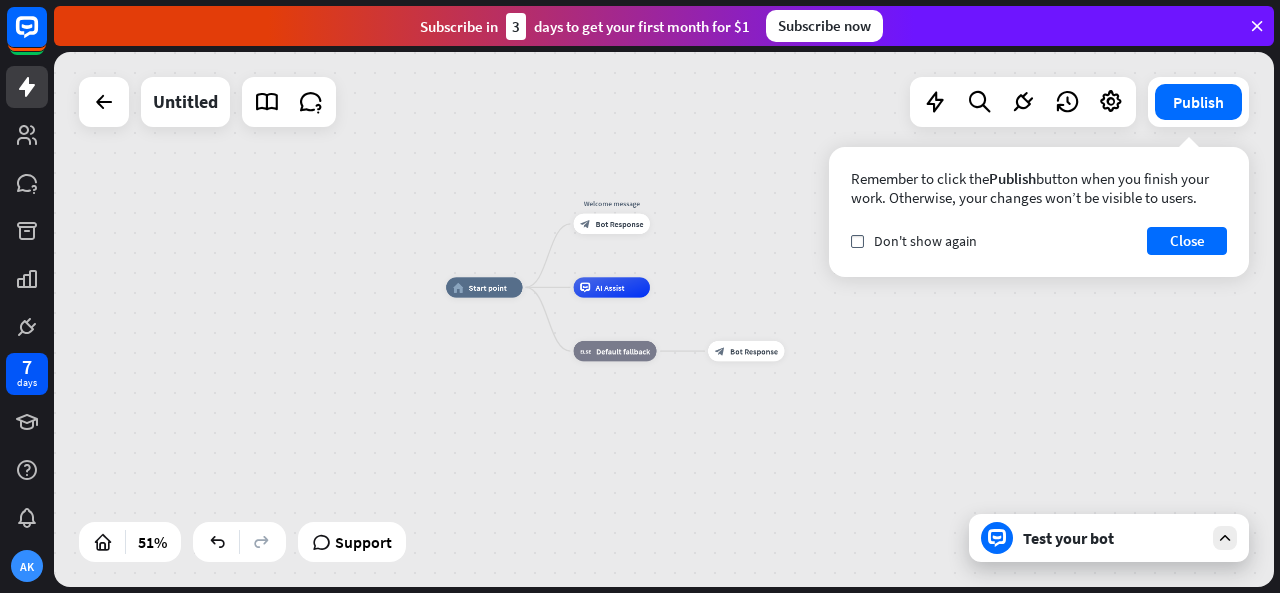 click on "Test your bot" at bounding box center [1113, 538] 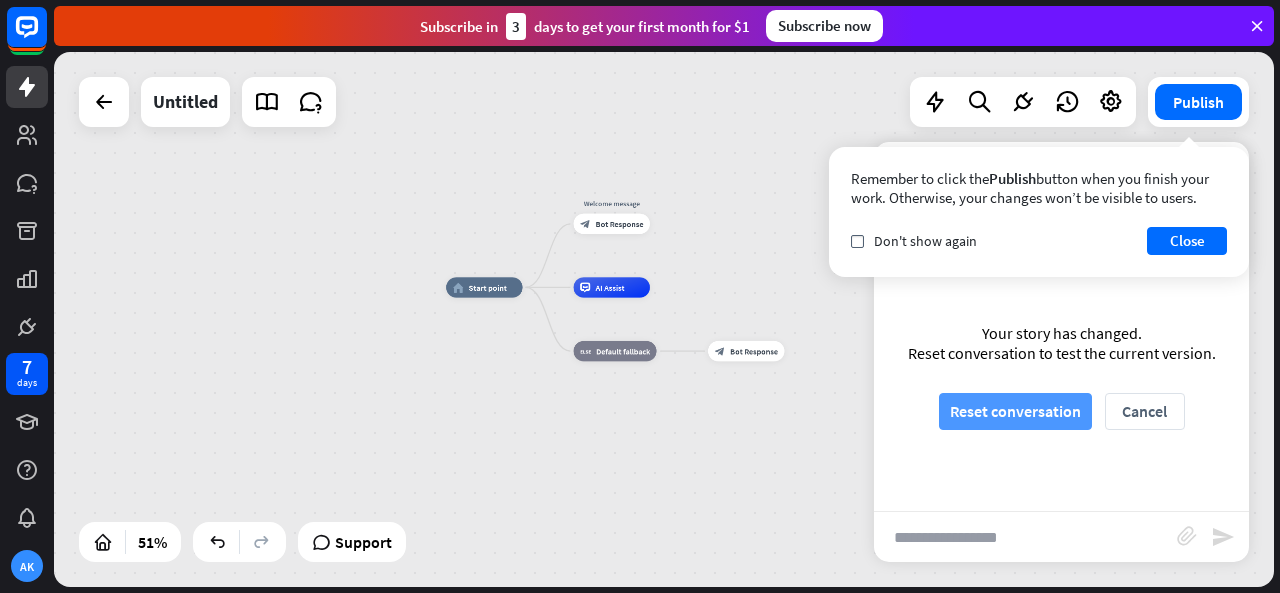 click on "Reset conversation" at bounding box center [1015, 411] 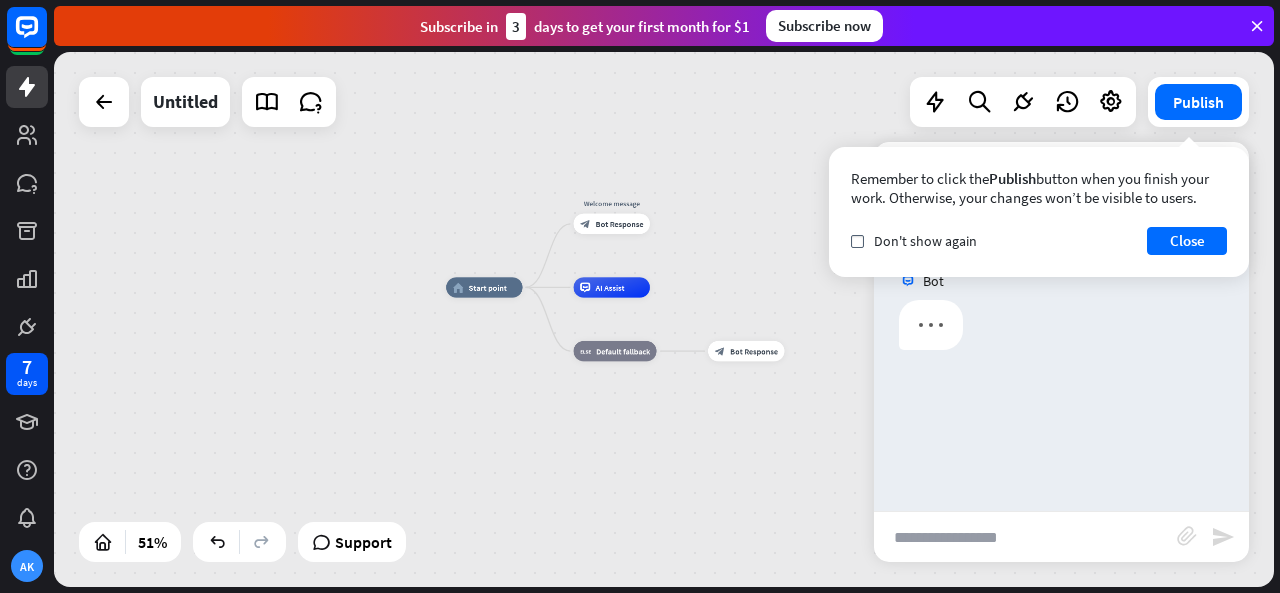 click at bounding box center [1025, 537] 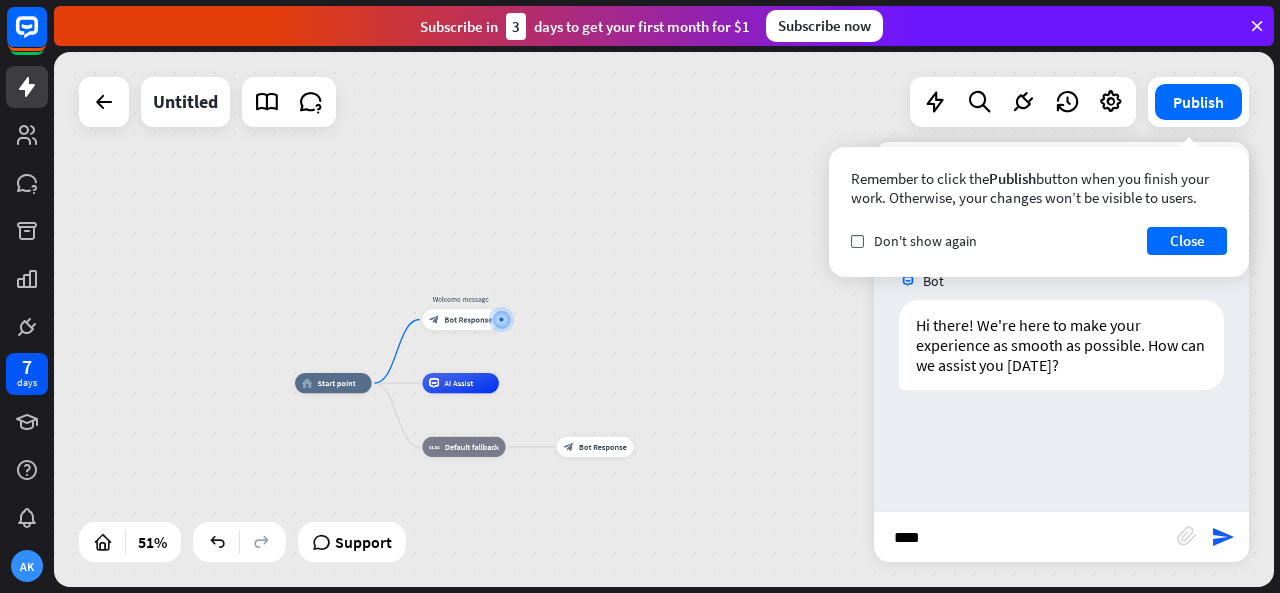 type on "*****" 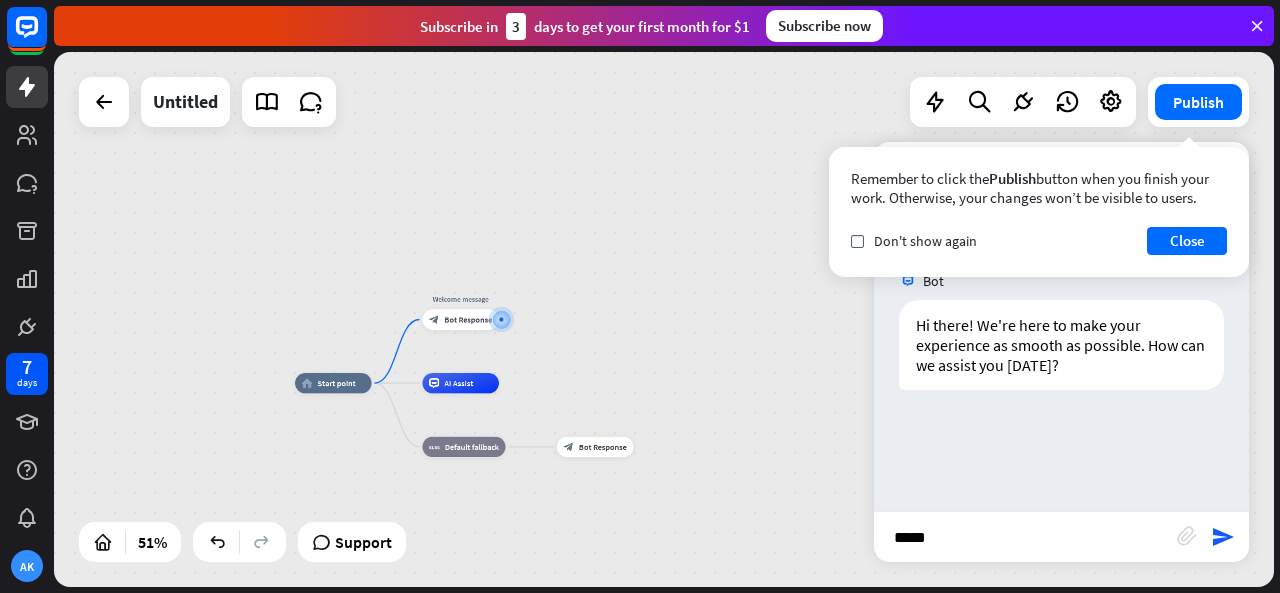type 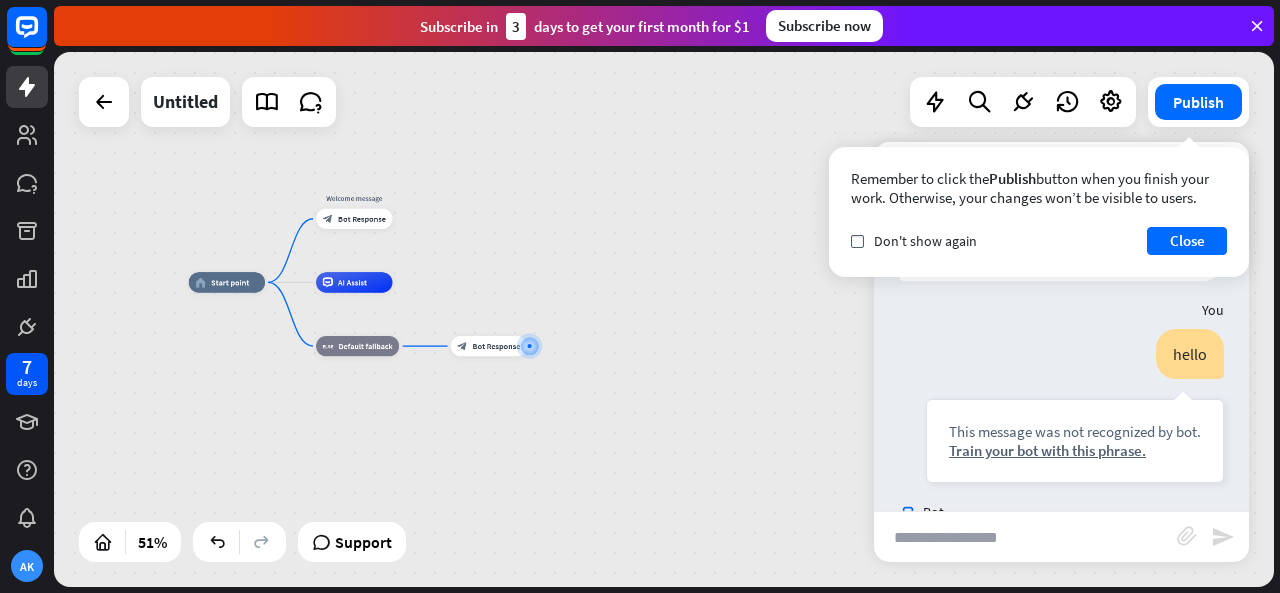 scroll, scrollTop: 207, scrollLeft: 0, axis: vertical 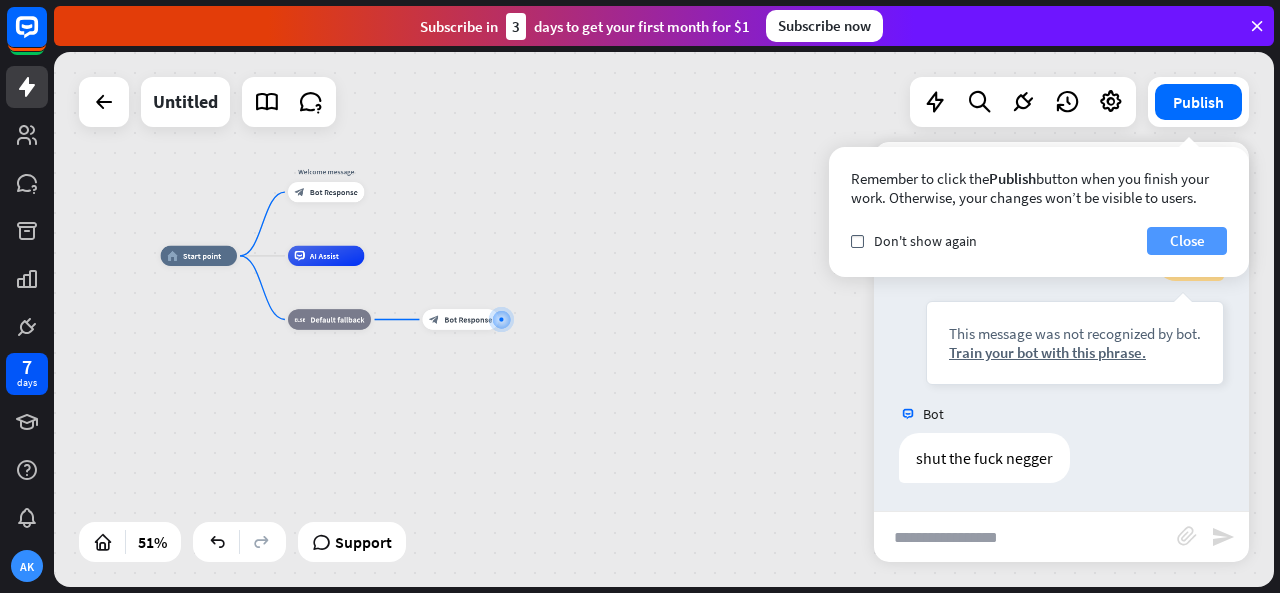click on "Close" at bounding box center [1187, 241] 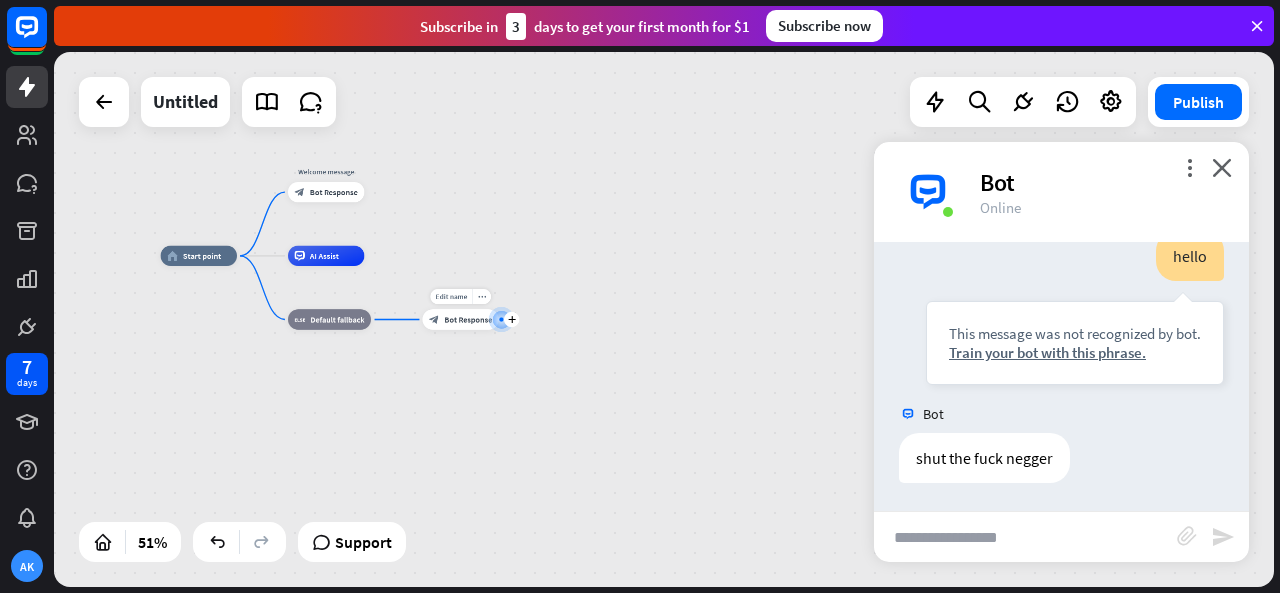 click at bounding box center [501, 319] 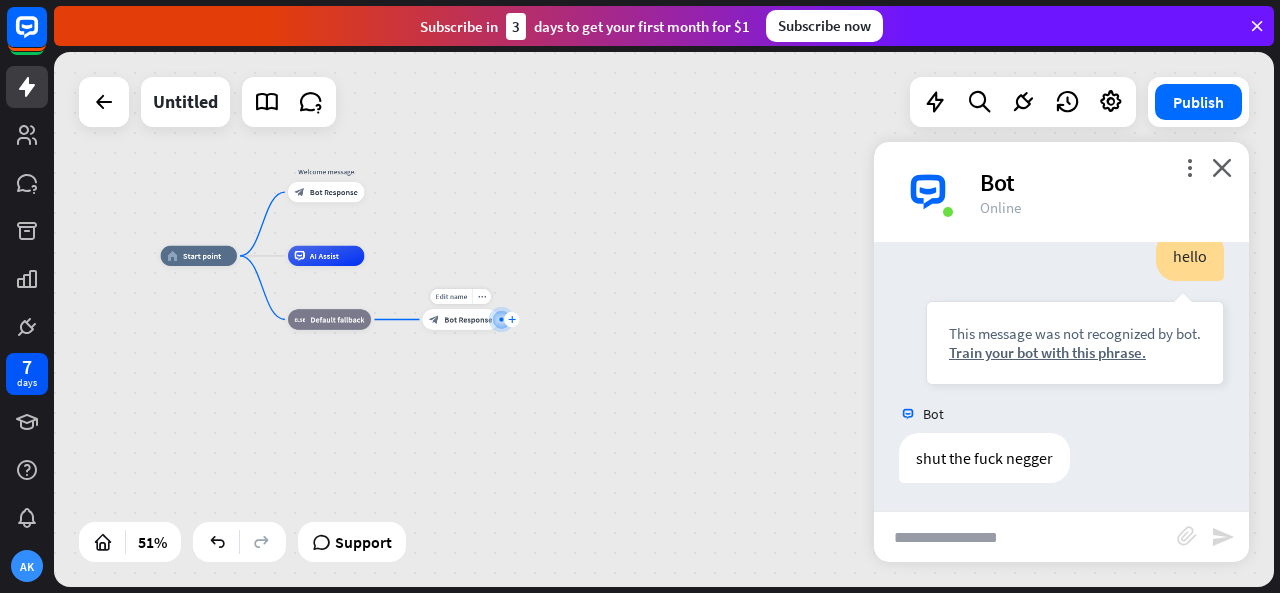 click on "plus" at bounding box center [512, 319] 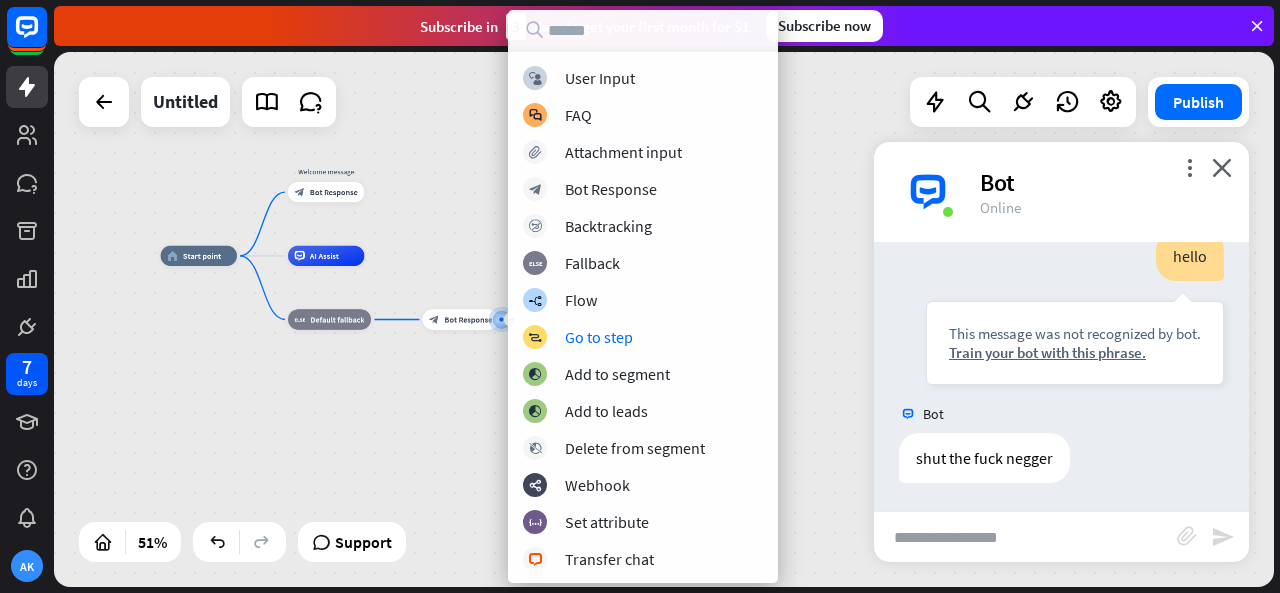 click on "home_2   Start point                 Welcome message   block_bot_response   Bot Response                     AI Assist                   block_fallback   Default fallback               plus     block_bot_response   Bot Response" at bounding box center (472, 392) 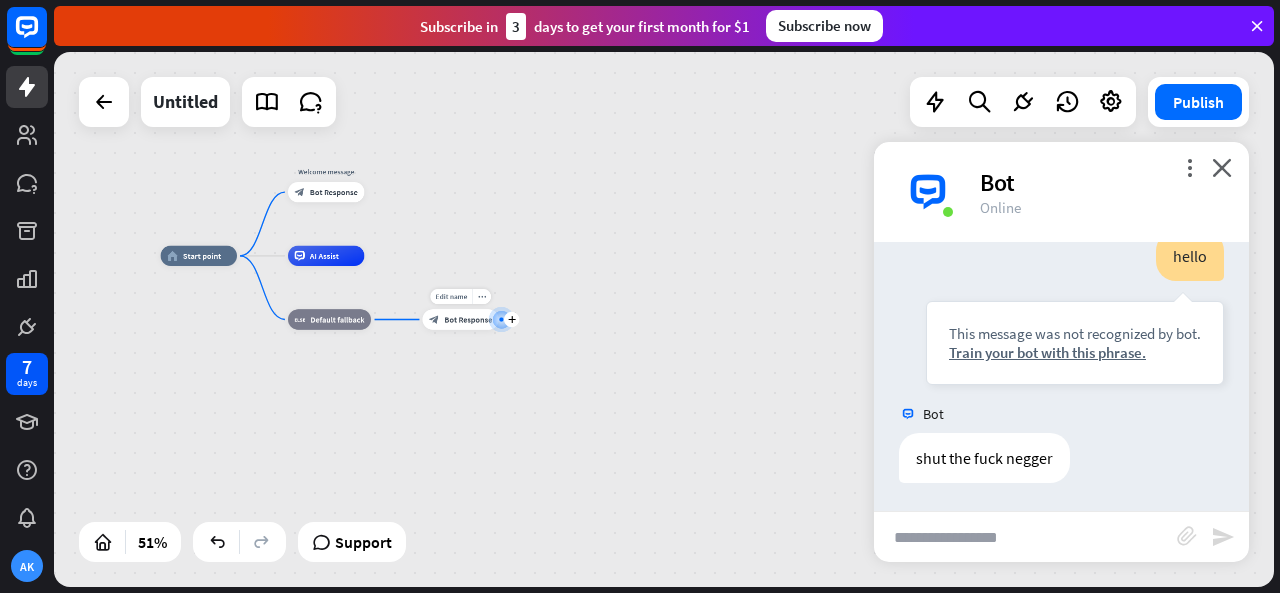 click on "Edit name   more_horiz         plus     block_bot_response   Bot Response" at bounding box center [460, 319] 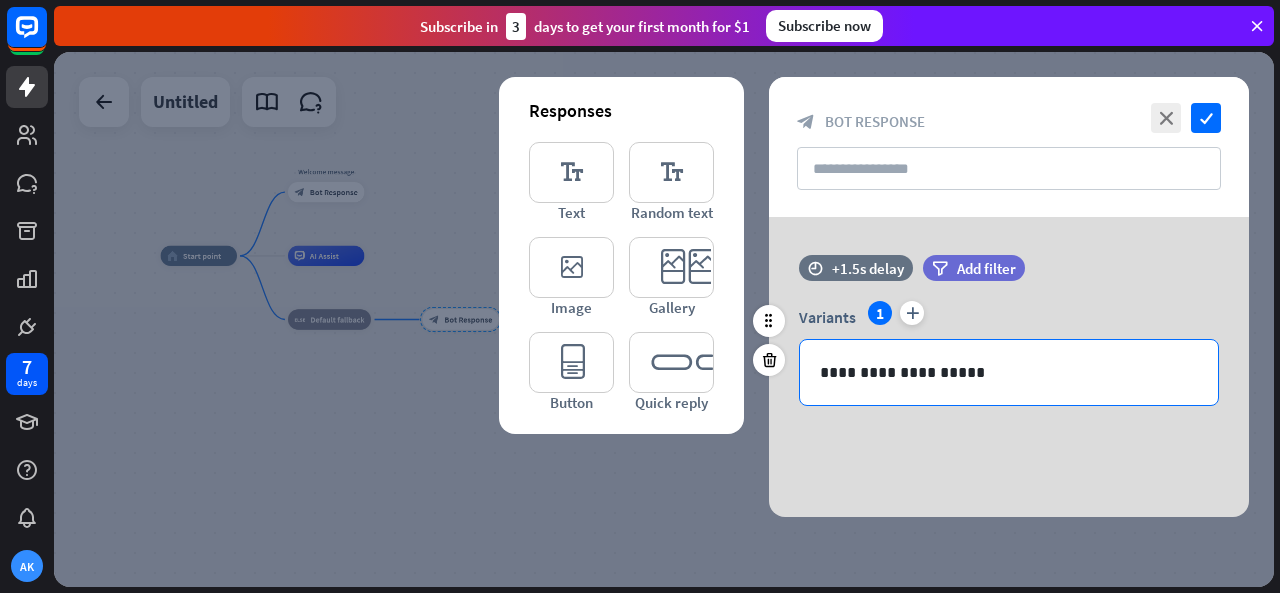 click on "**********" at bounding box center (1009, 372) 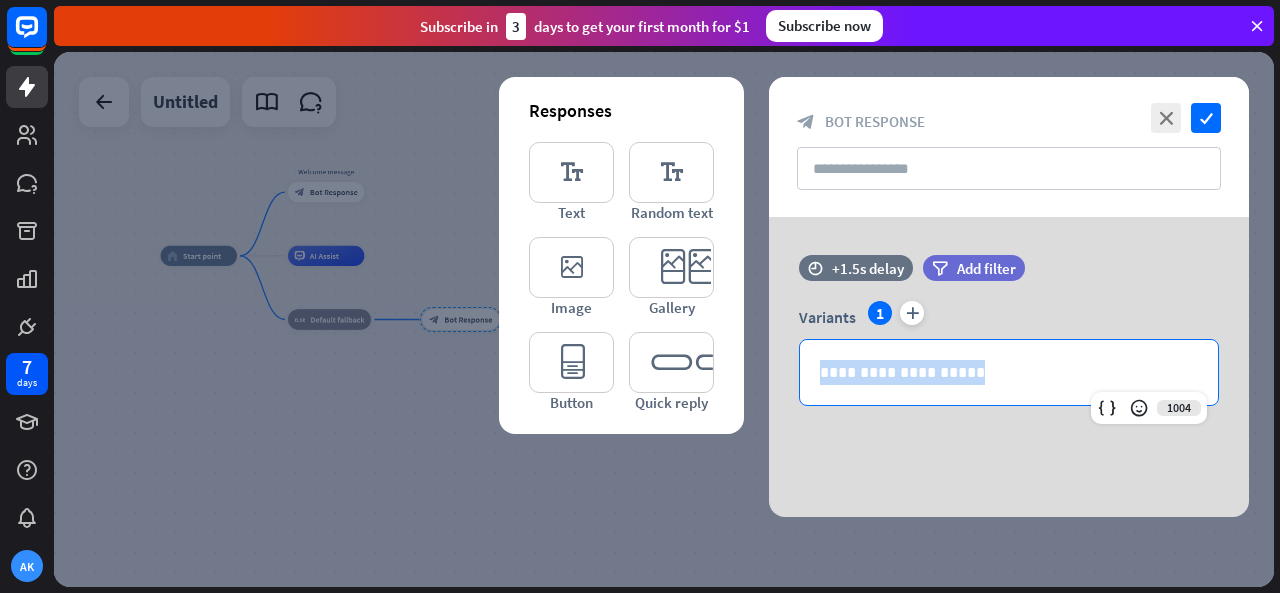 drag, startPoint x: 974, startPoint y: 379, endPoint x: 736, endPoint y: 365, distance: 238.4114 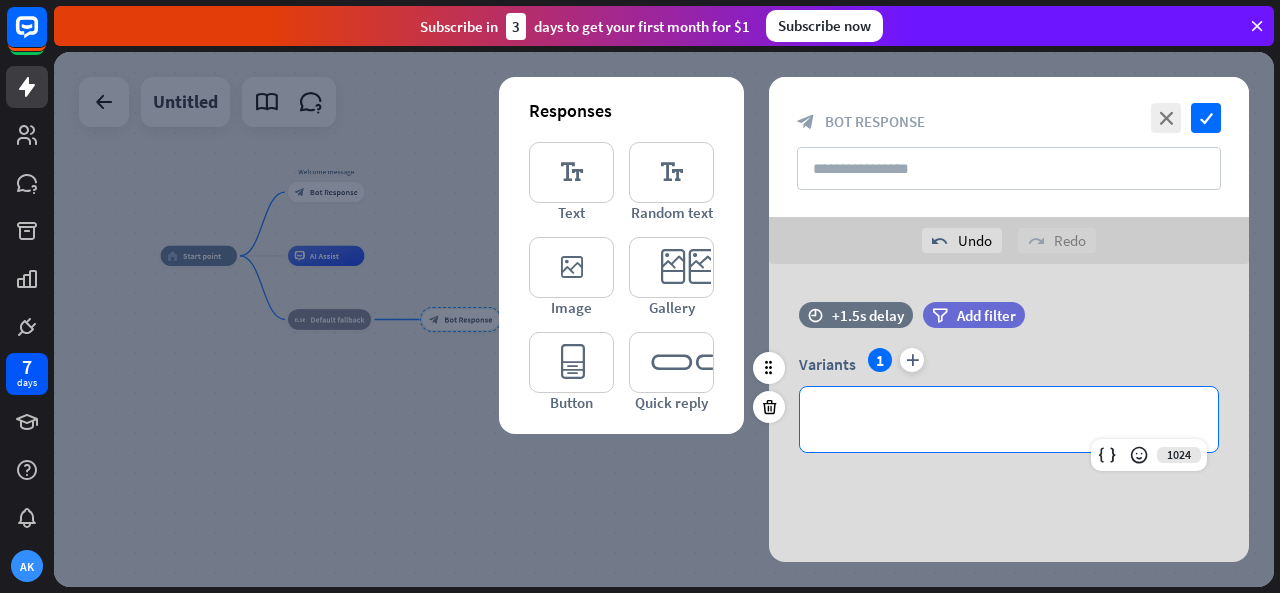 type 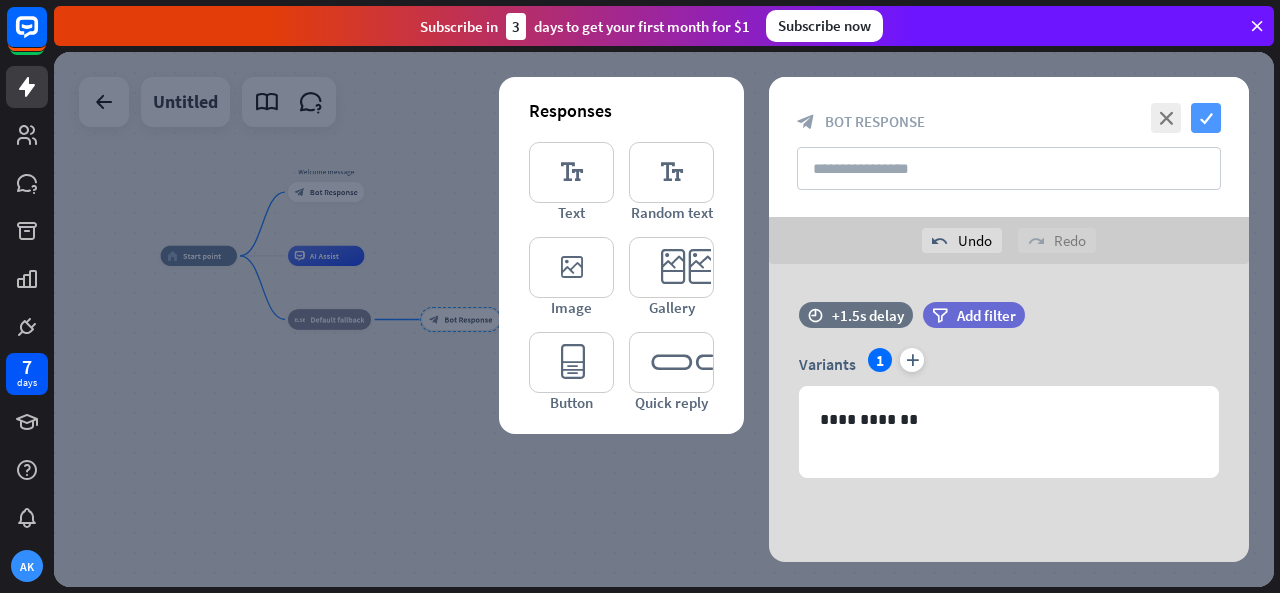 click on "check" at bounding box center (1206, 118) 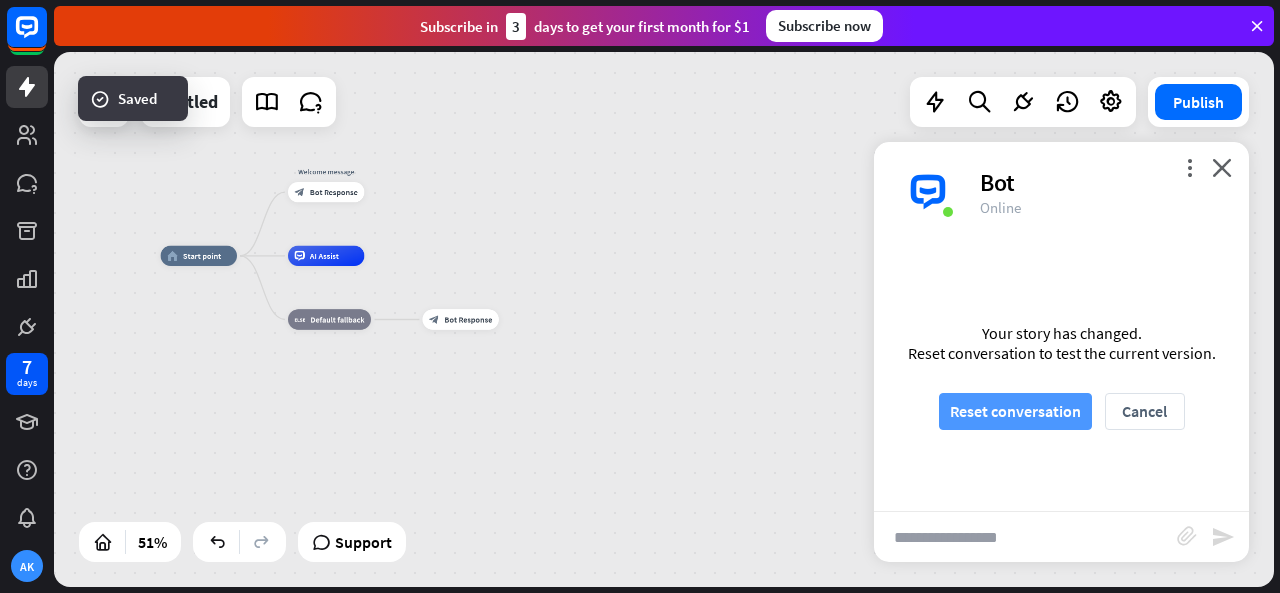 click on "Reset conversation" at bounding box center [1015, 411] 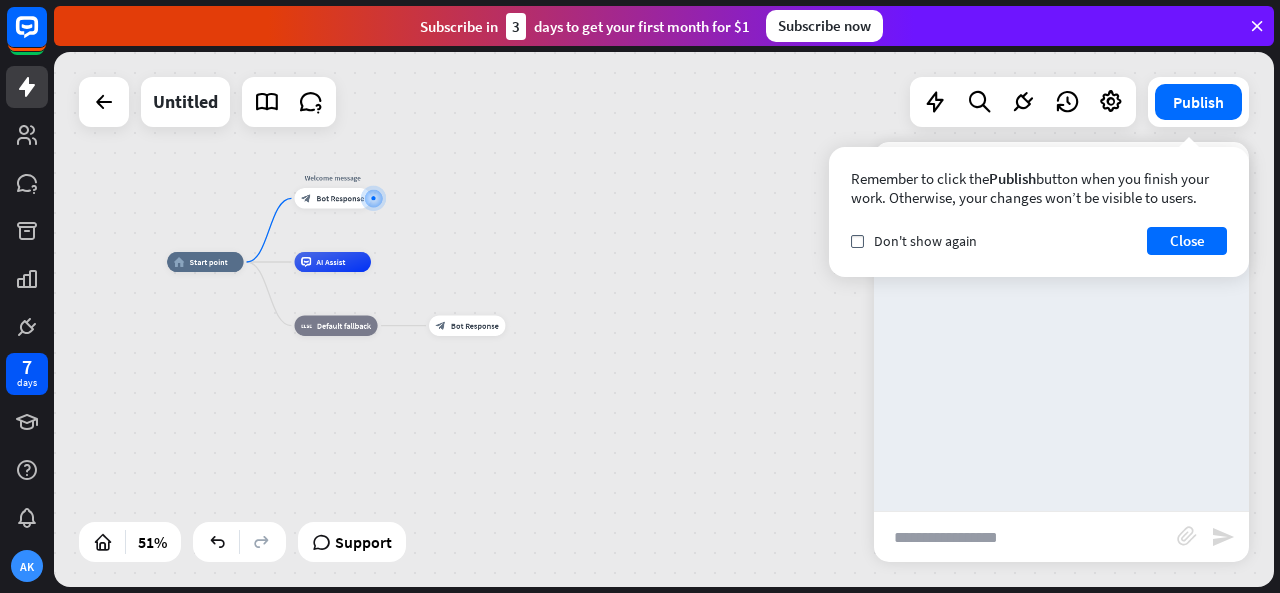 click at bounding box center (1025, 537) 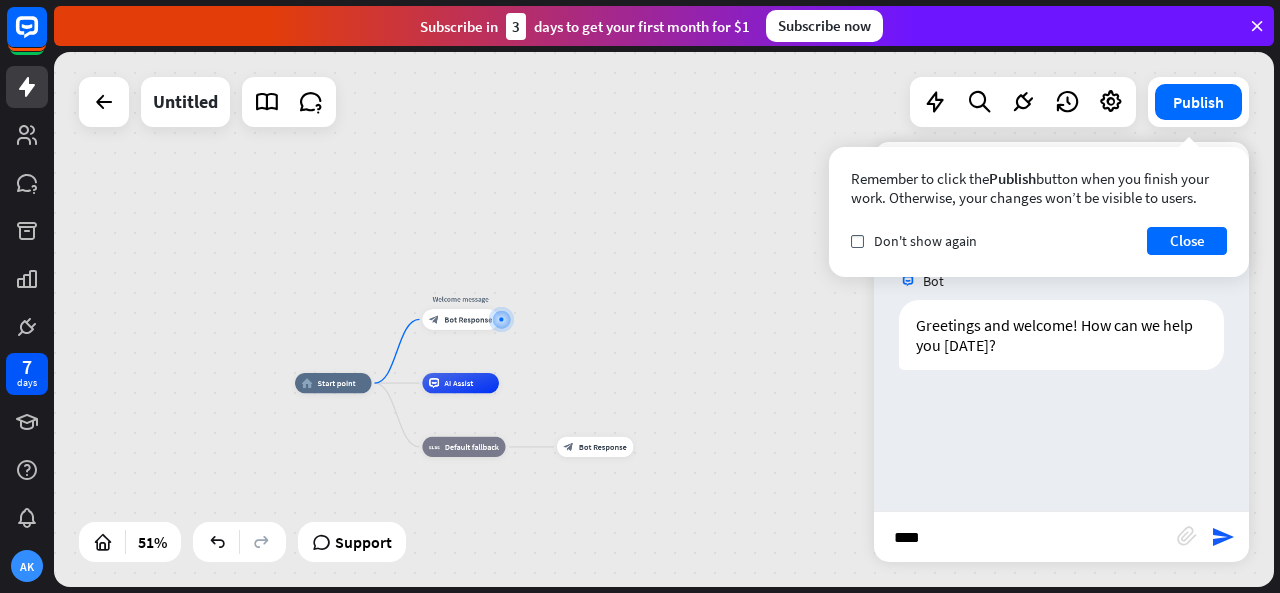 type on "*****" 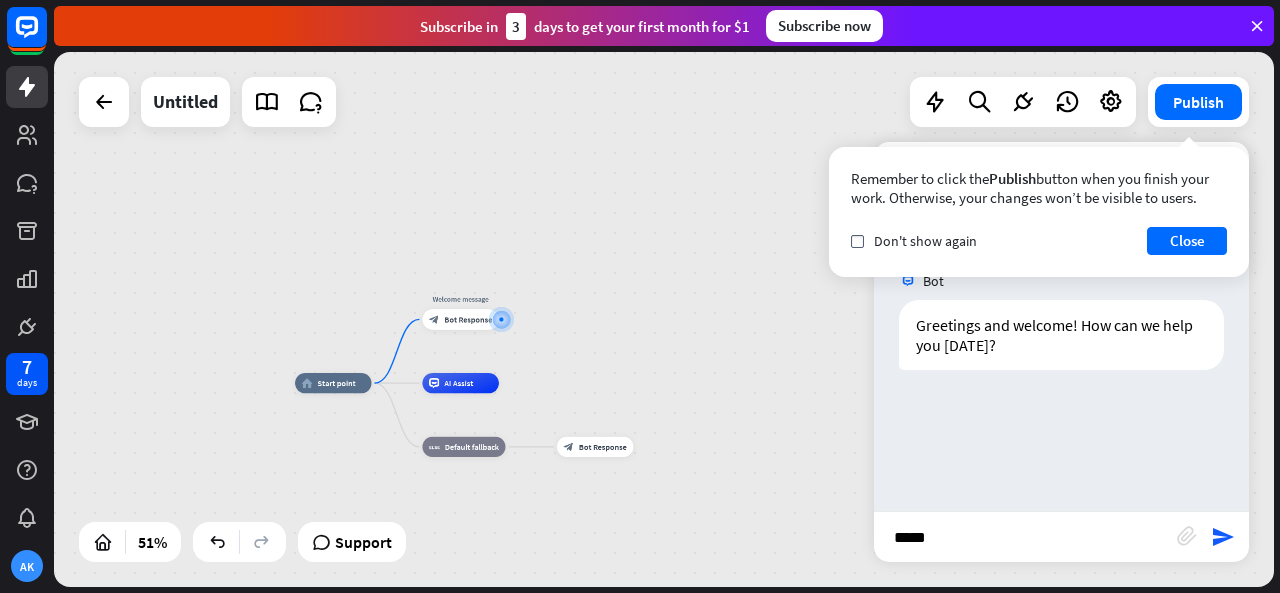 type 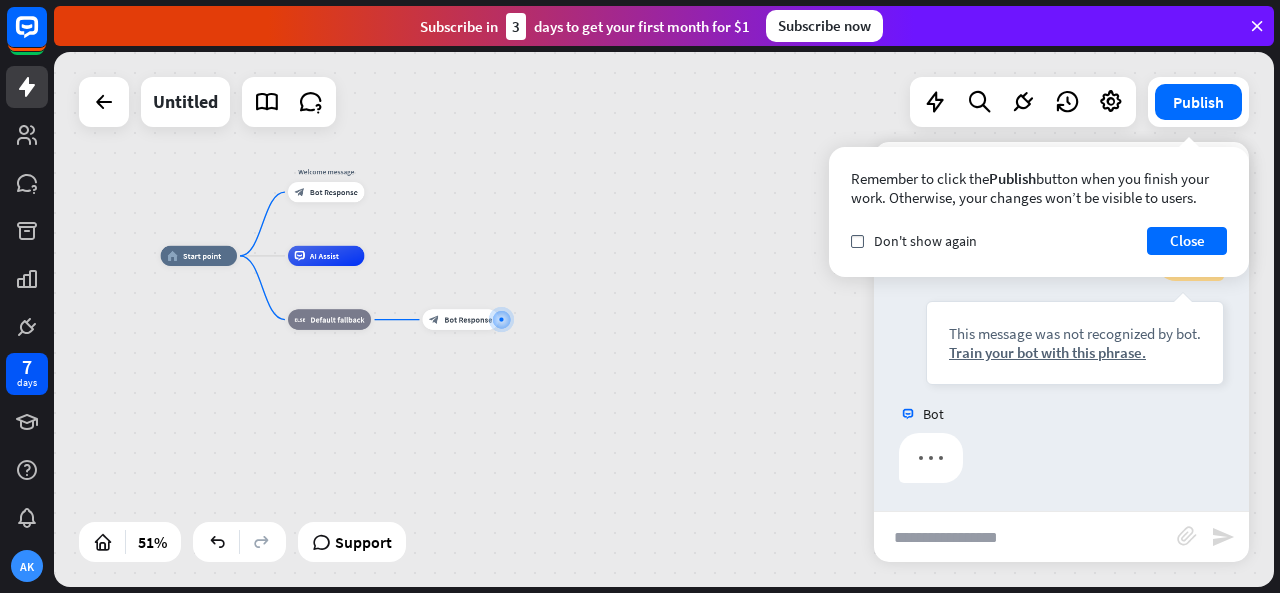 scroll, scrollTop: 187, scrollLeft: 0, axis: vertical 